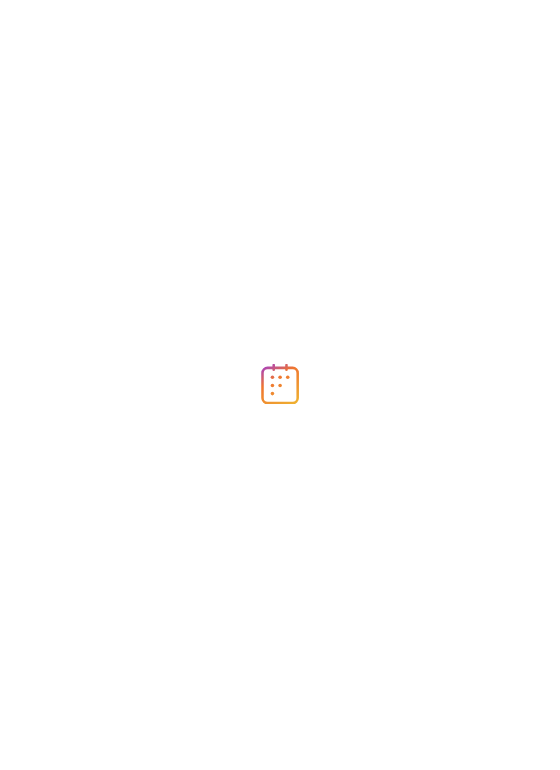 scroll, scrollTop: 0, scrollLeft: 0, axis: both 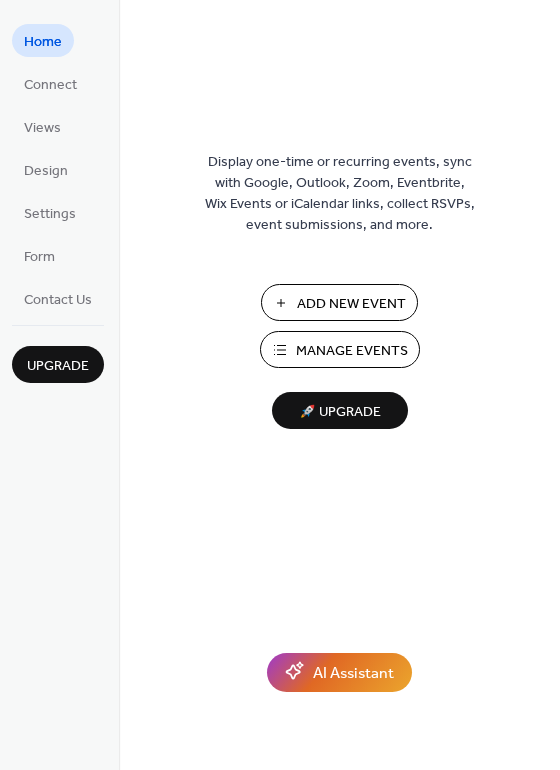 click on "Home" at bounding box center [43, 42] 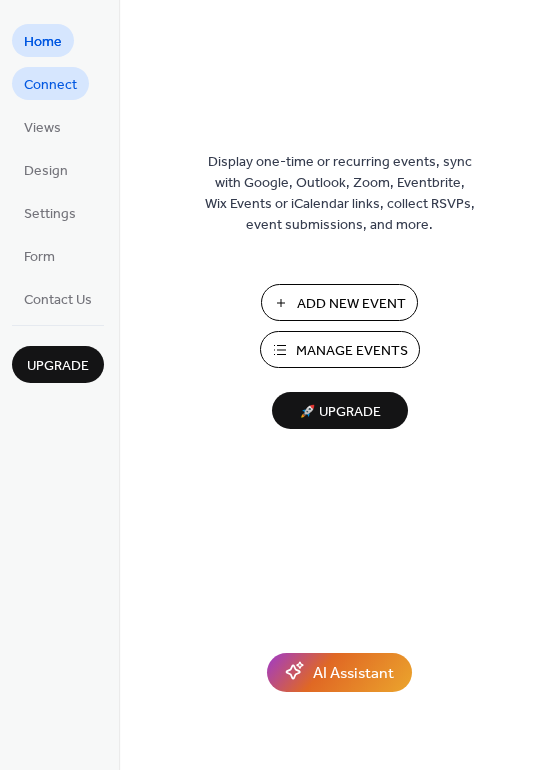 click on "Connect" at bounding box center (50, 85) 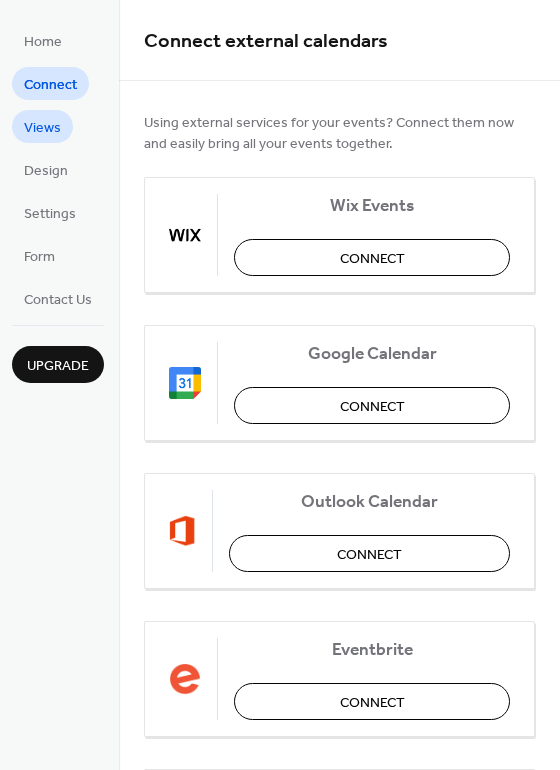 click on "Views" at bounding box center (42, 128) 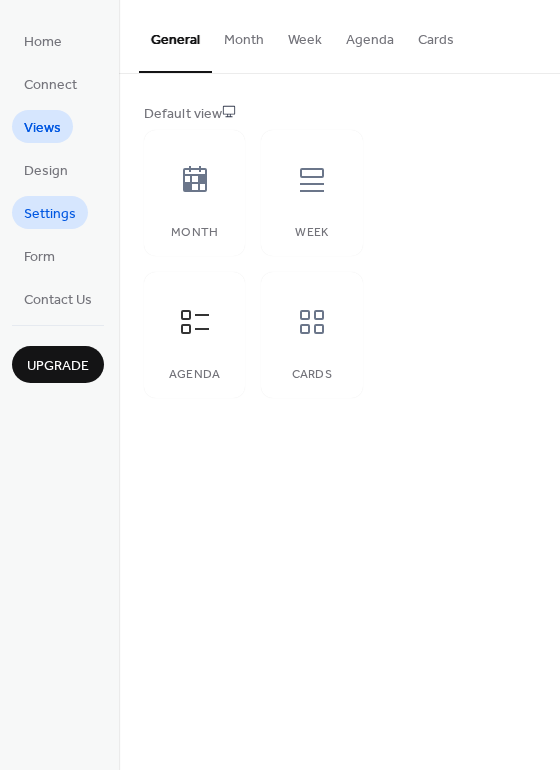 click on "Settings" at bounding box center [50, 214] 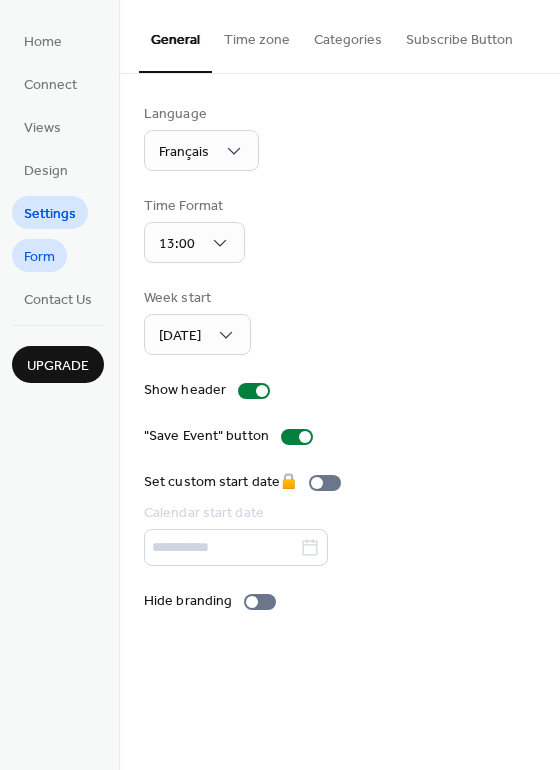 click on "Form" at bounding box center [39, 257] 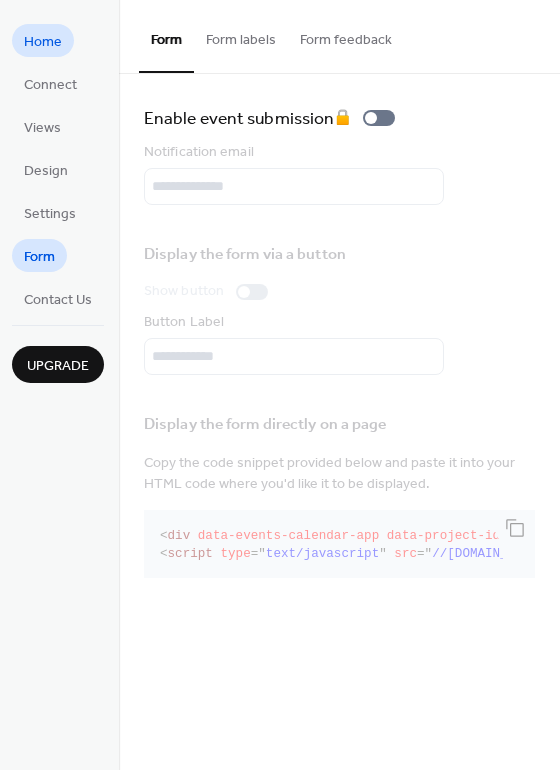 click on "Home" at bounding box center [43, 42] 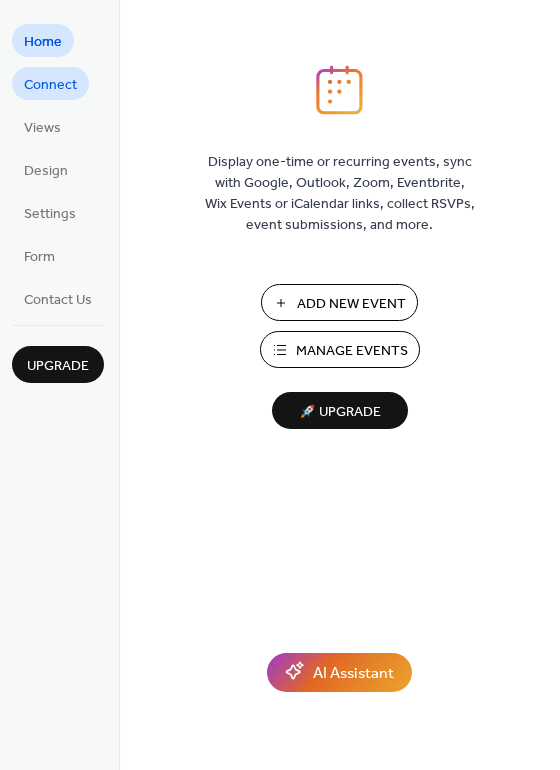 click on "Connect" at bounding box center (50, 85) 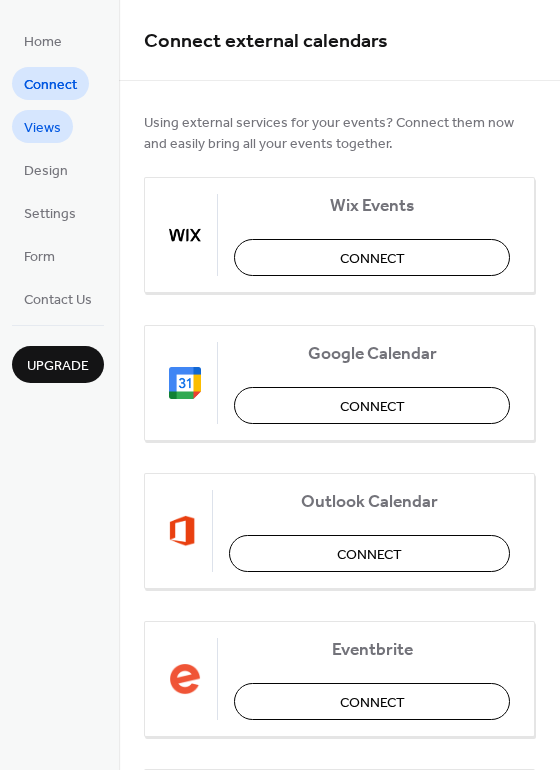 click on "Views" at bounding box center (42, 126) 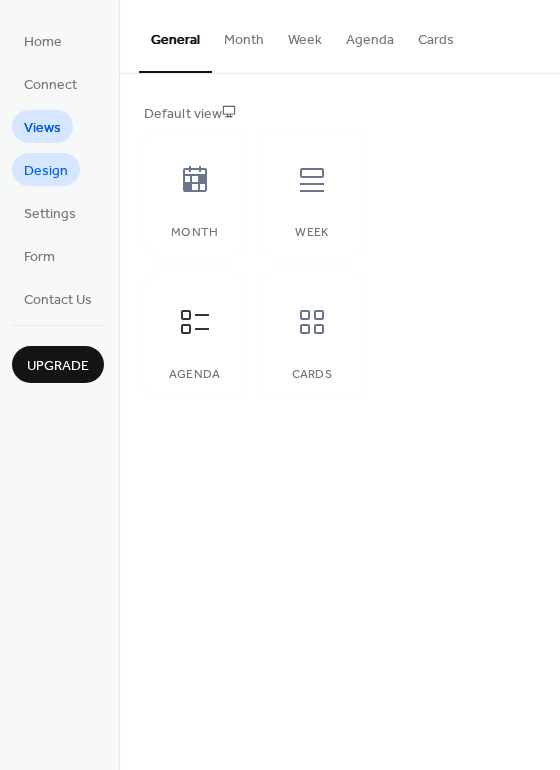 click on "Design" at bounding box center (46, 171) 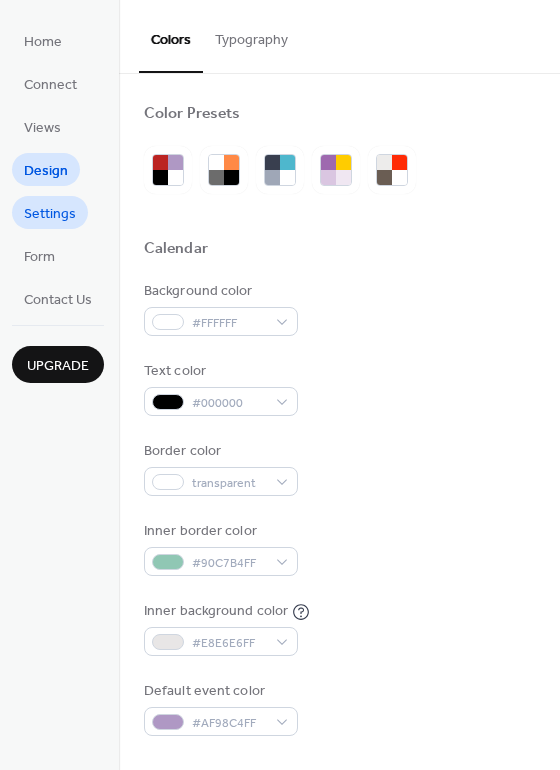click on "Settings" at bounding box center [50, 214] 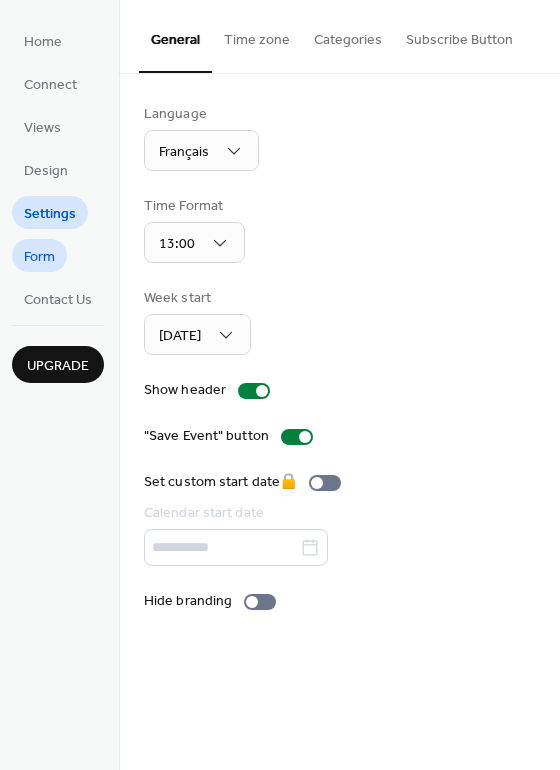 click on "Form" at bounding box center [39, 257] 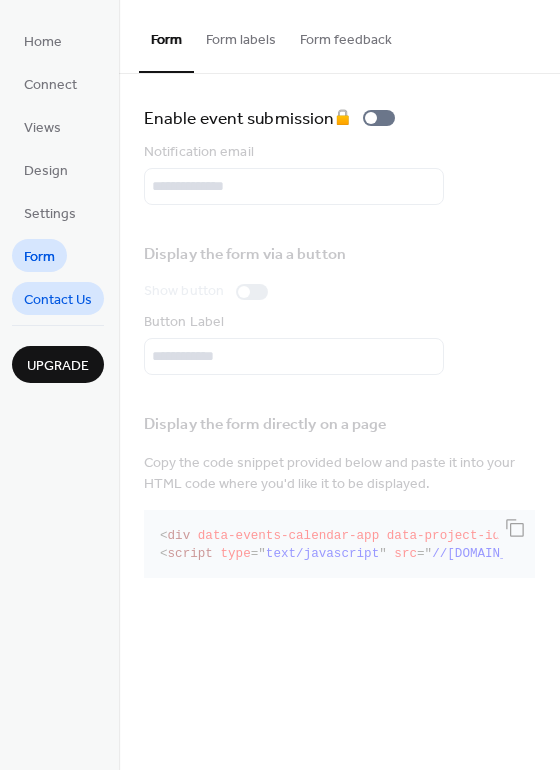 click on "Contact Us" at bounding box center [58, 298] 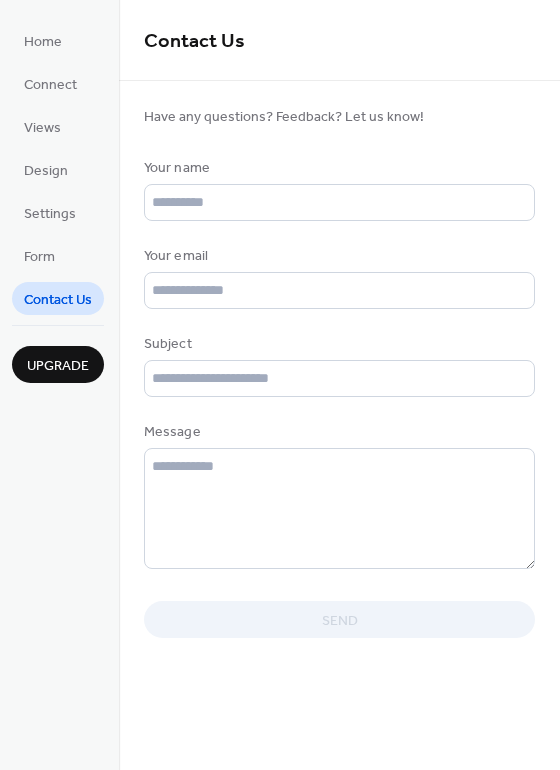 click on "Upgrade" at bounding box center [58, 366] 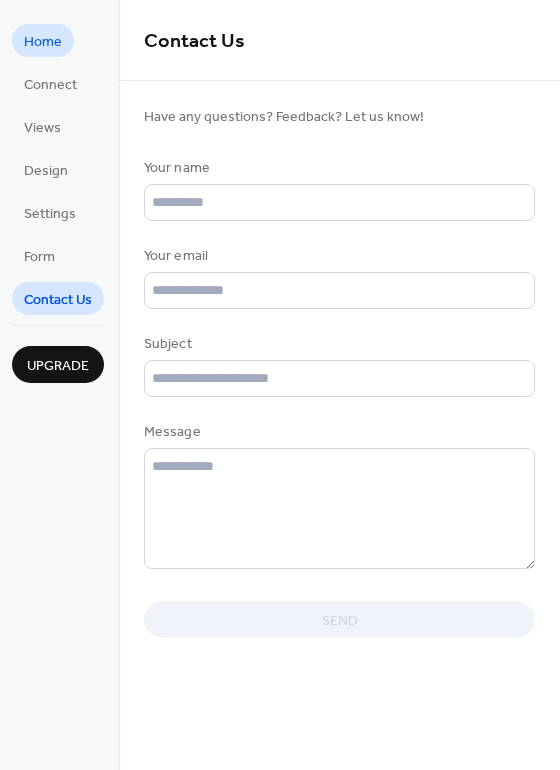 click on "Home" at bounding box center (43, 42) 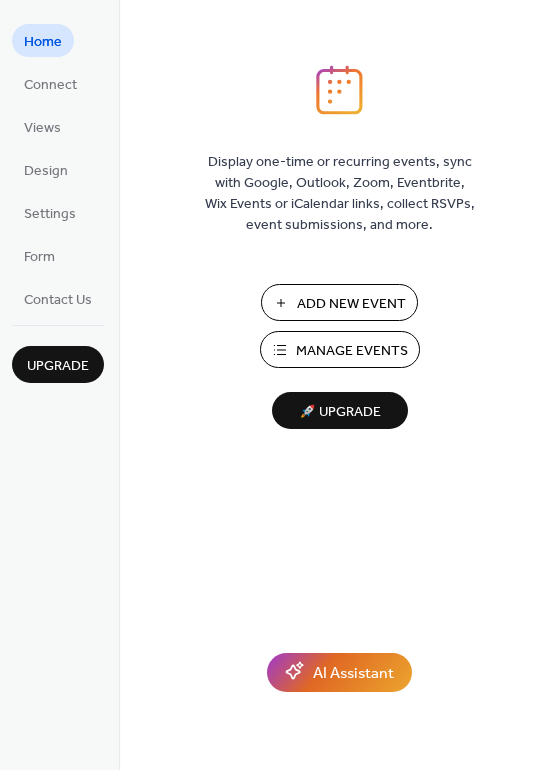 click on "Manage Events" at bounding box center (340, 349) 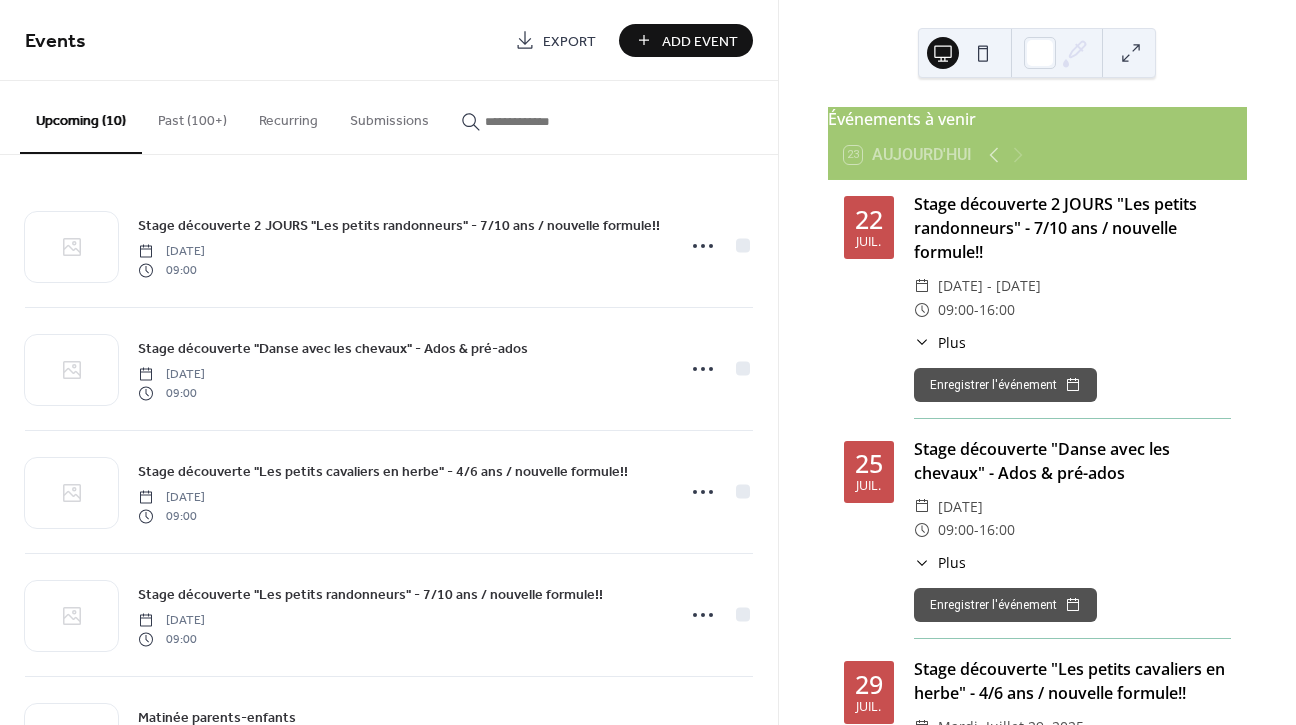 scroll, scrollTop: 0, scrollLeft: 0, axis: both 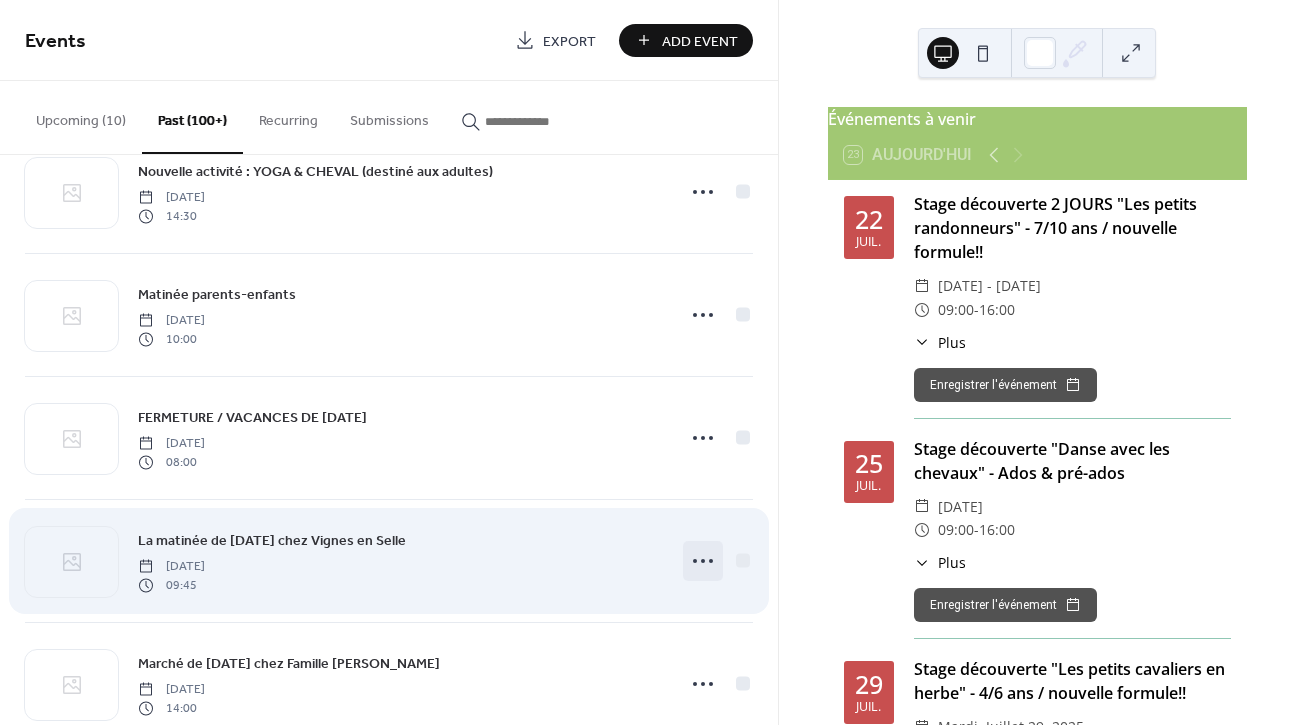 click 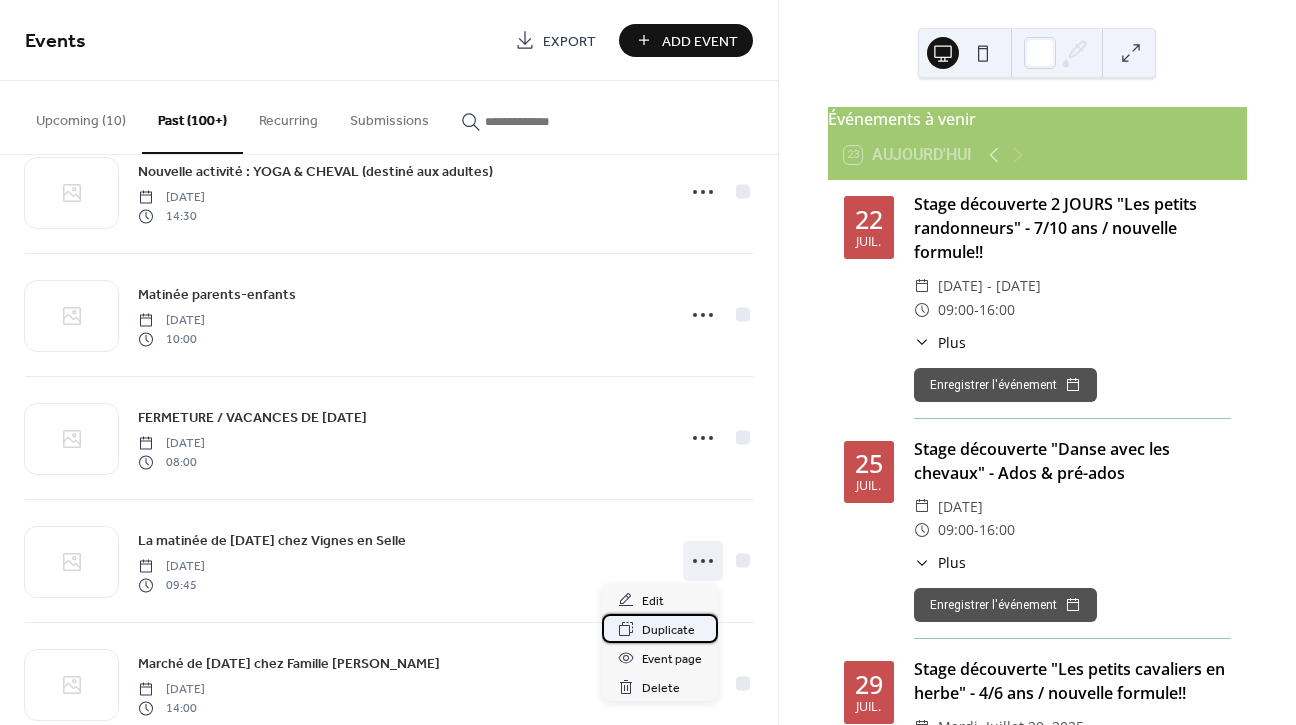 click on "Duplicate" at bounding box center (668, 630) 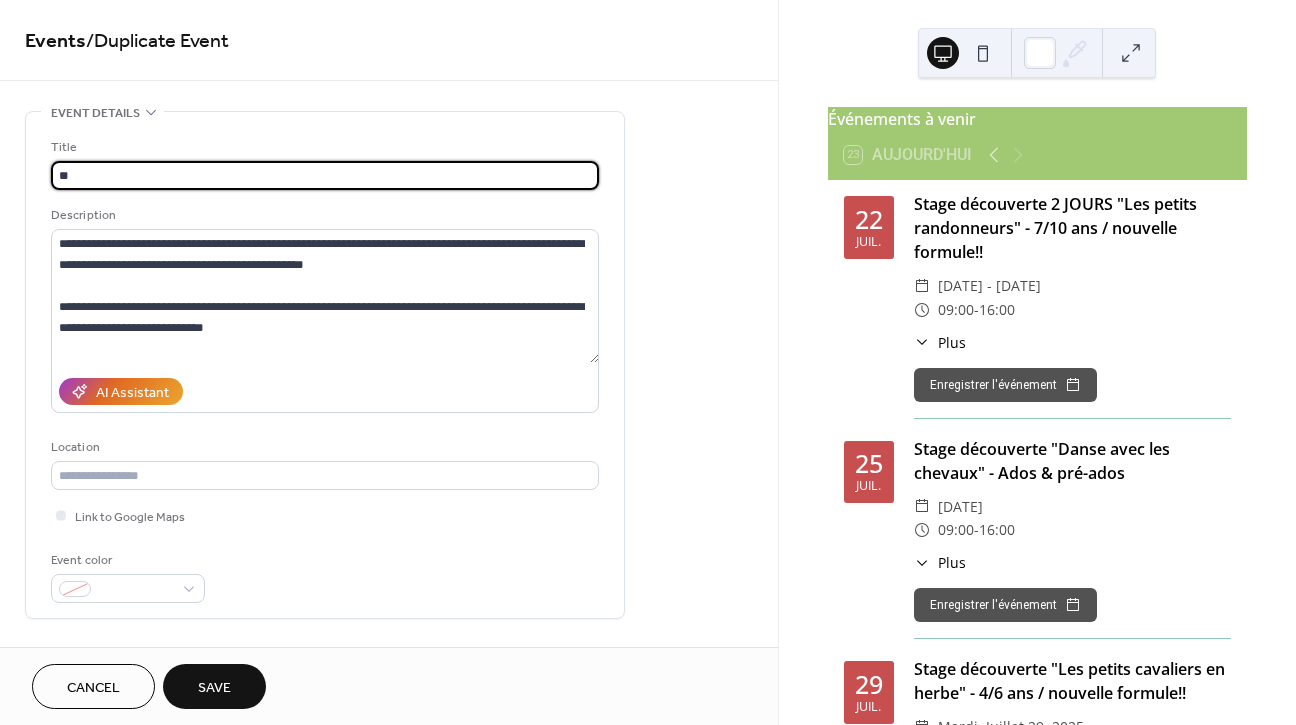 type on "*" 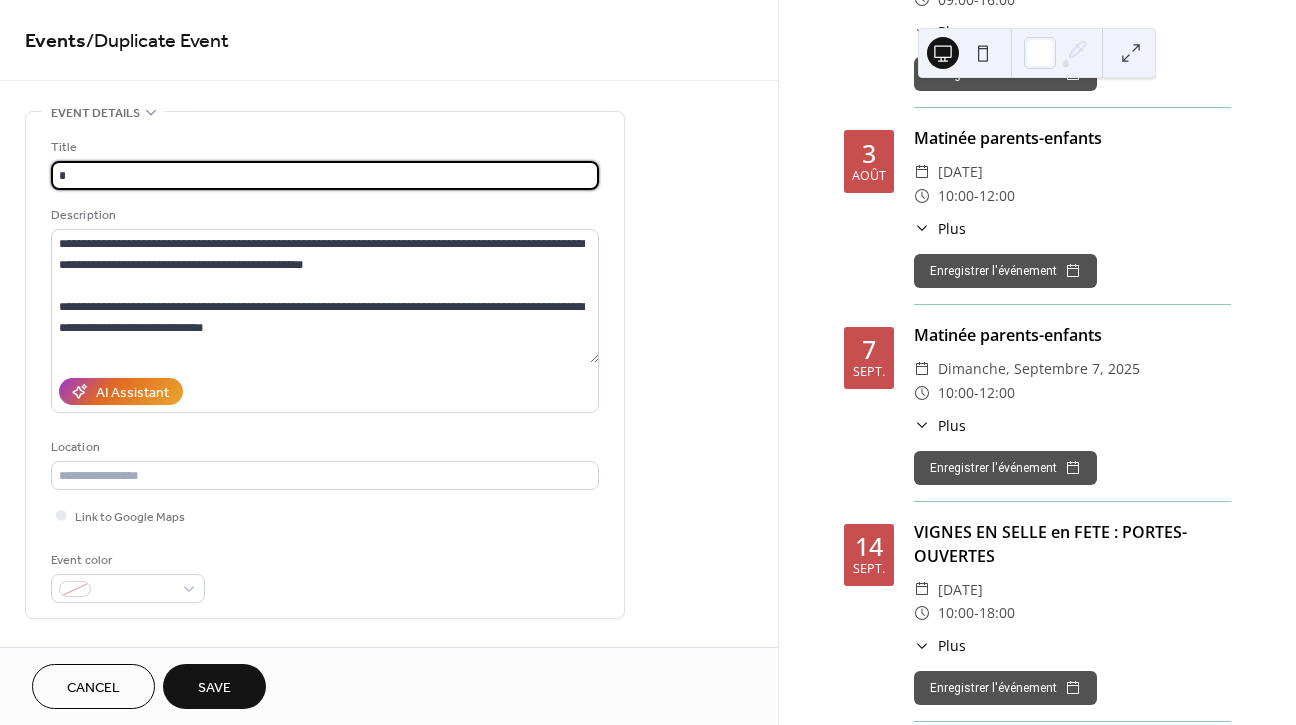 scroll, scrollTop: 1002, scrollLeft: 0, axis: vertical 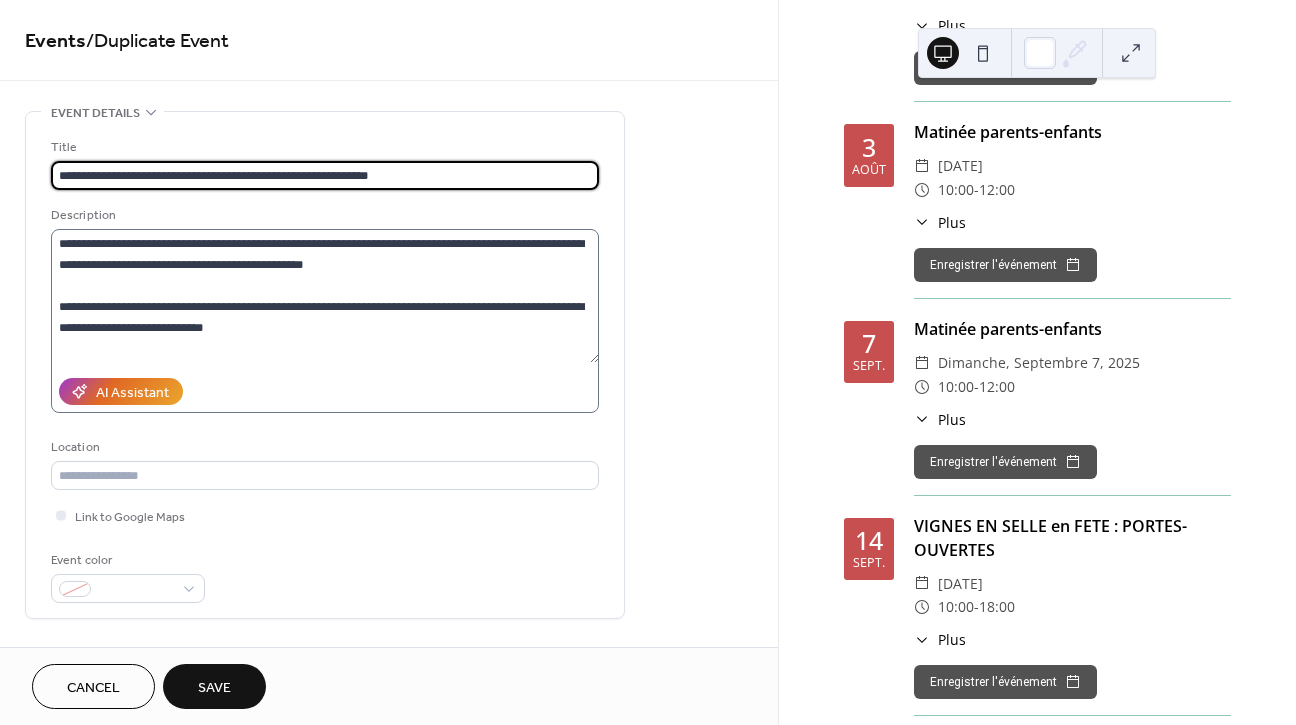 type on "**********" 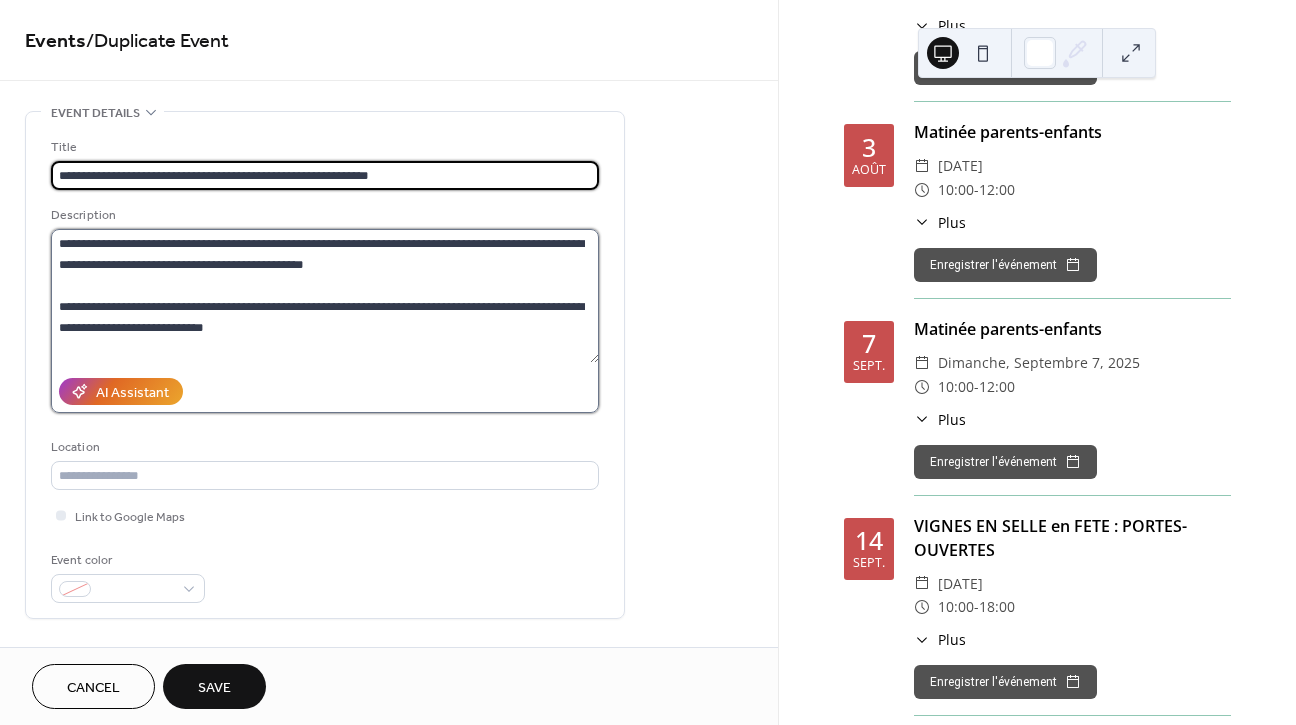 click on "**********" at bounding box center (325, 296) 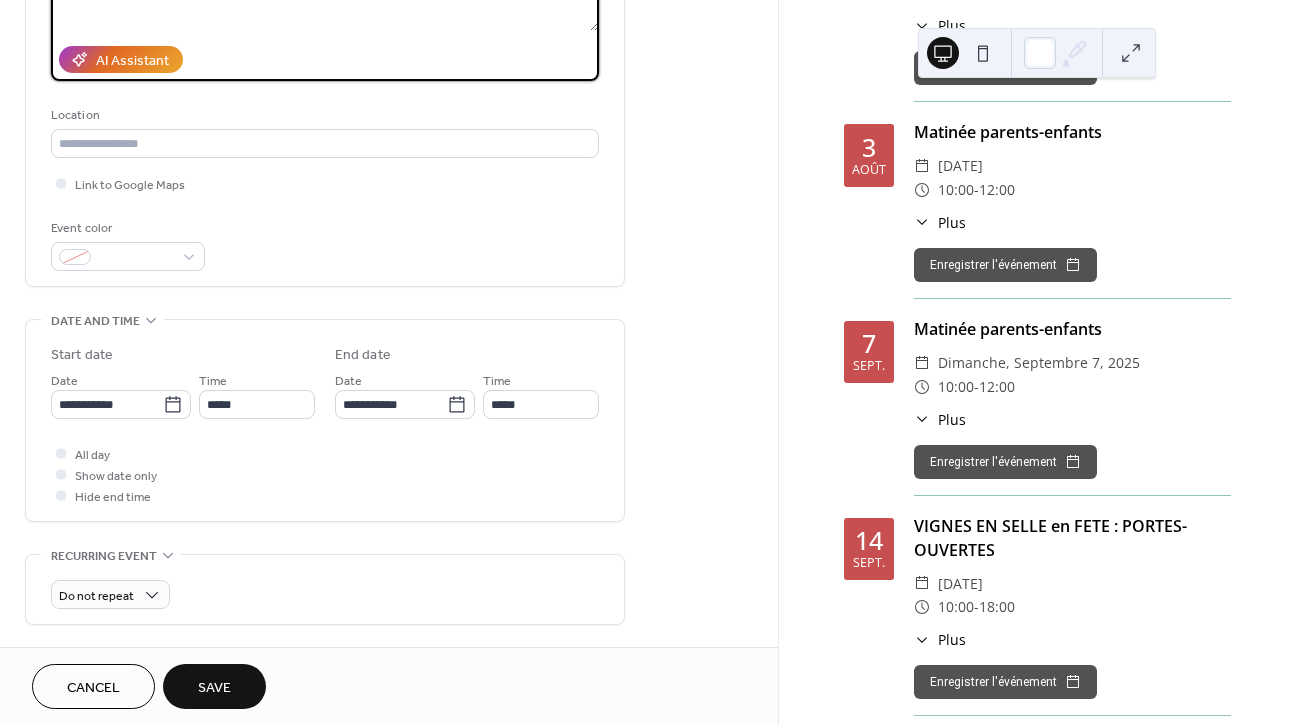 scroll, scrollTop: 338, scrollLeft: 0, axis: vertical 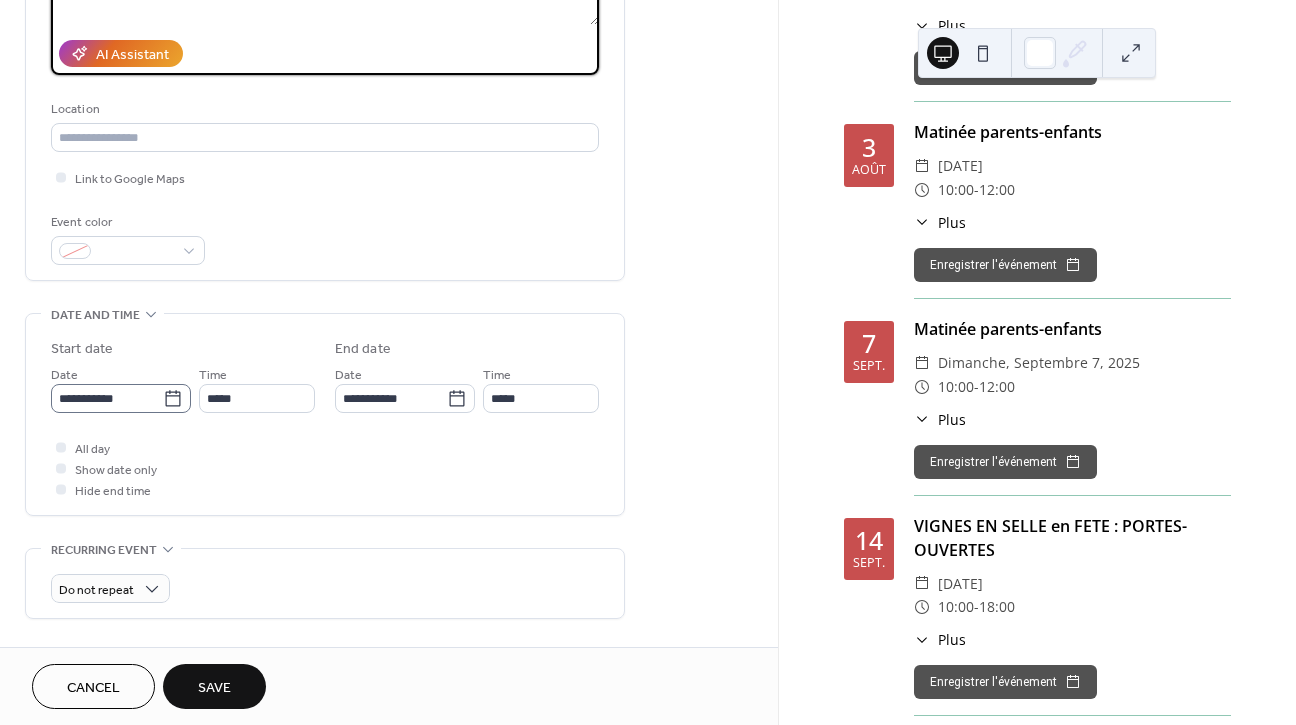 type on "**********" 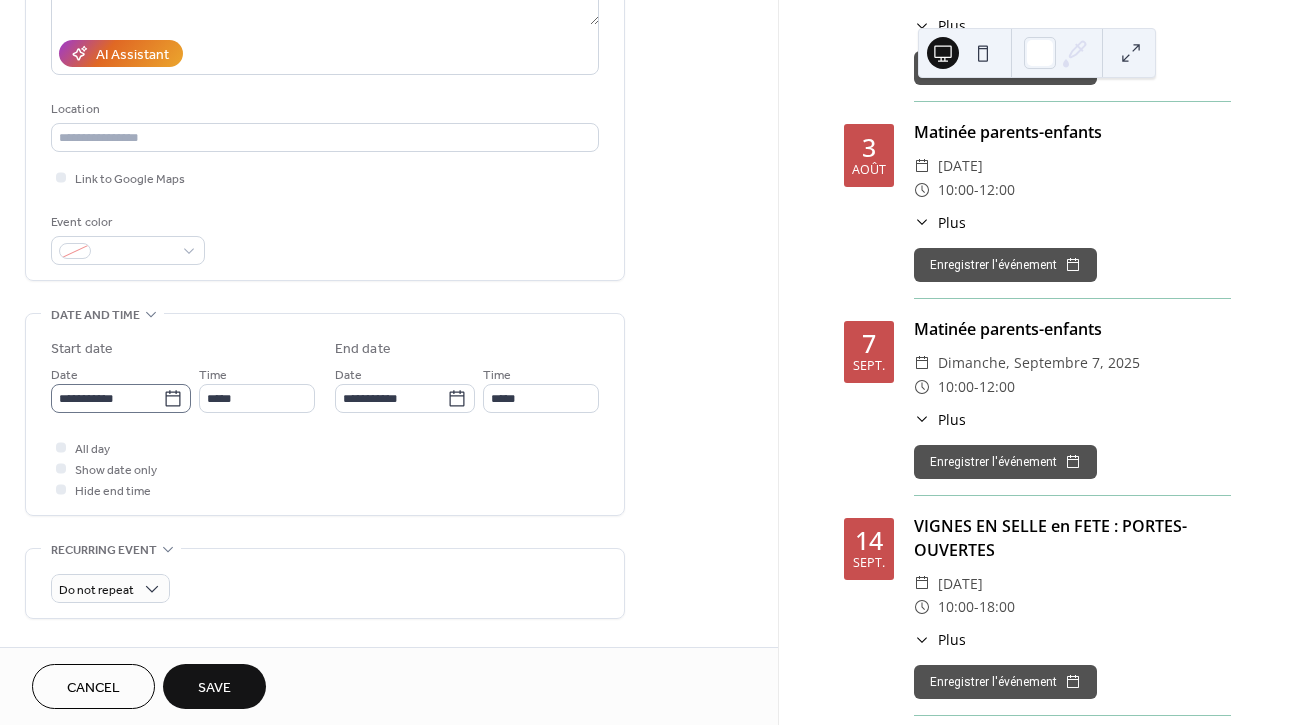click 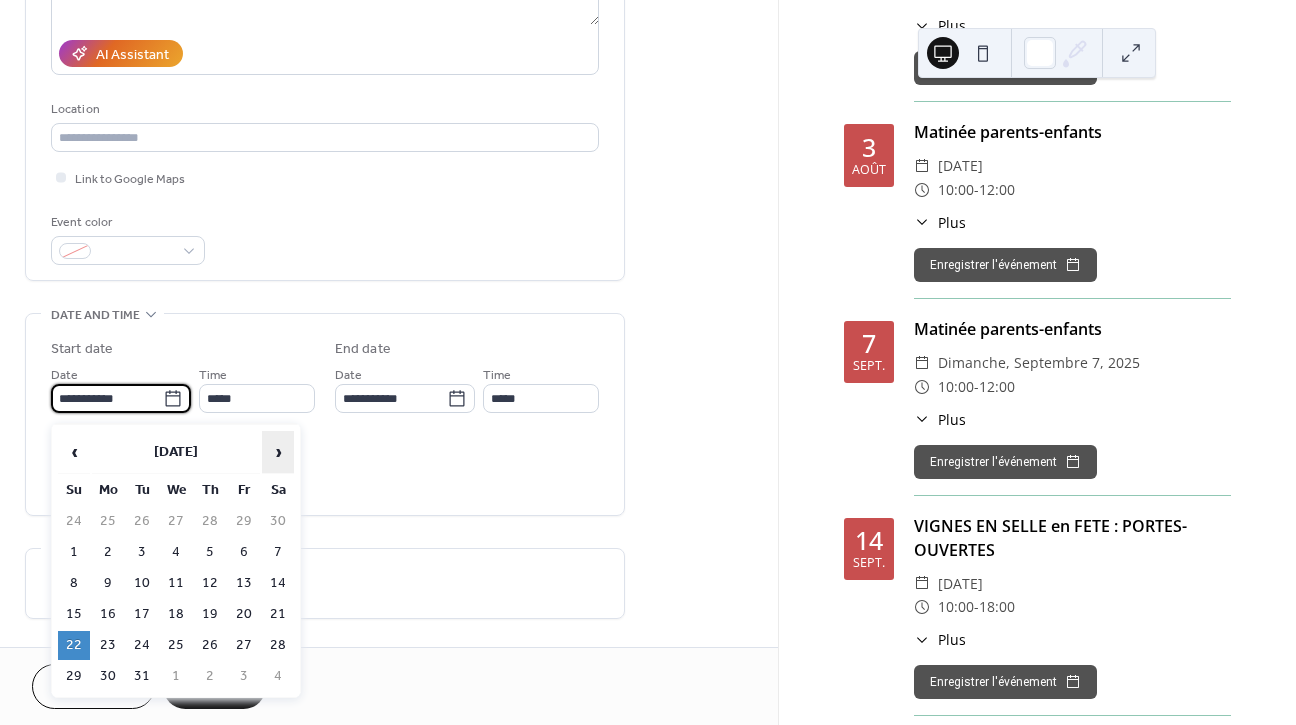 click on "›" at bounding box center [278, 452] 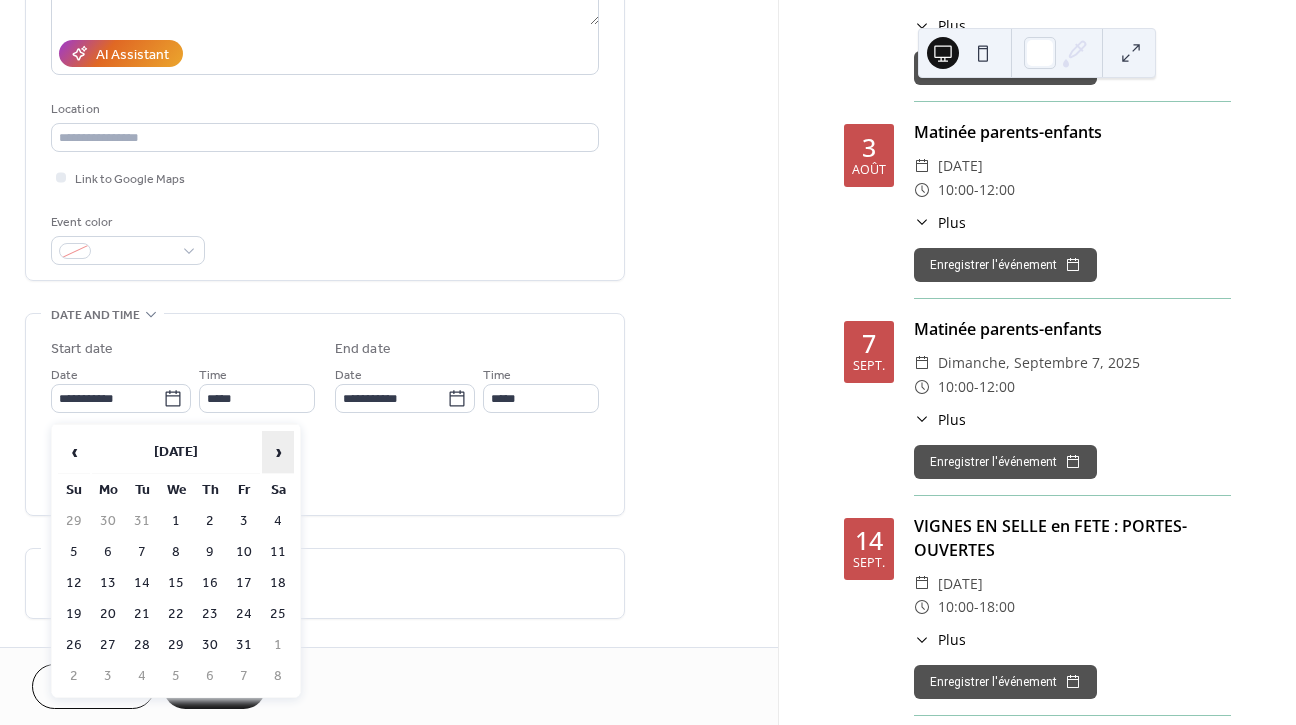 click on "›" at bounding box center (278, 452) 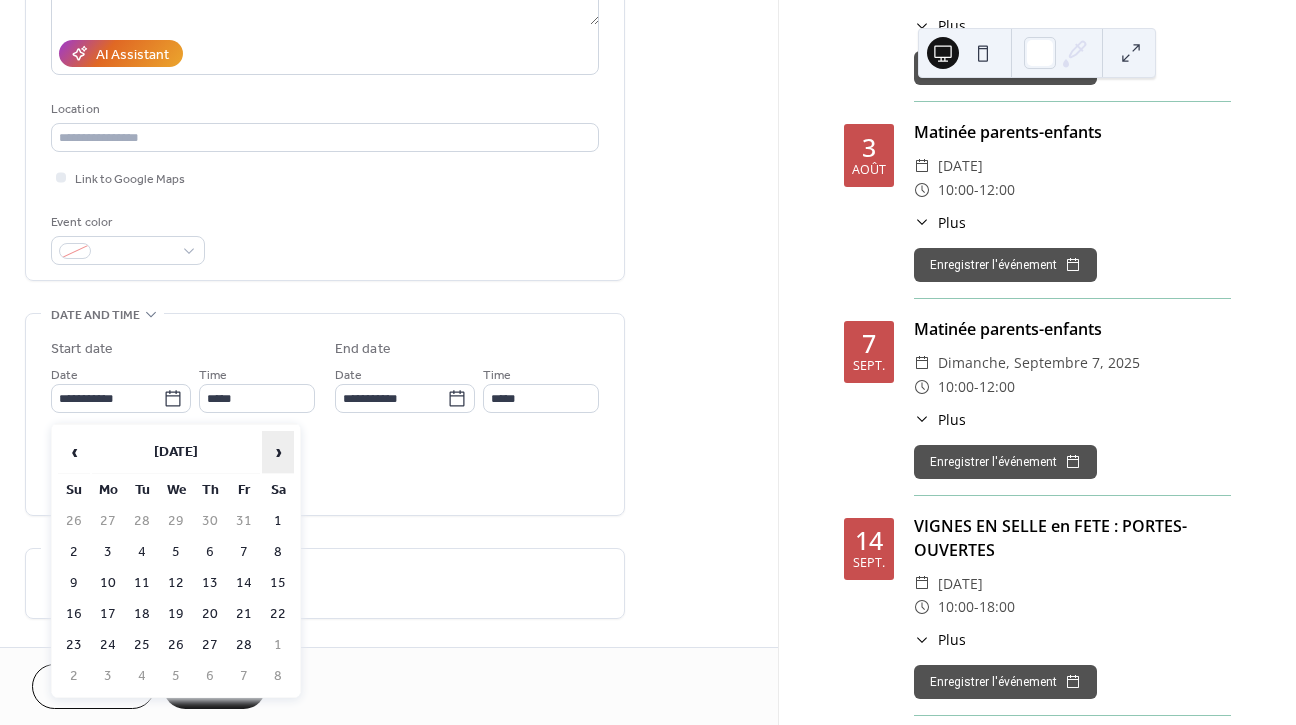 click on "›" at bounding box center (278, 452) 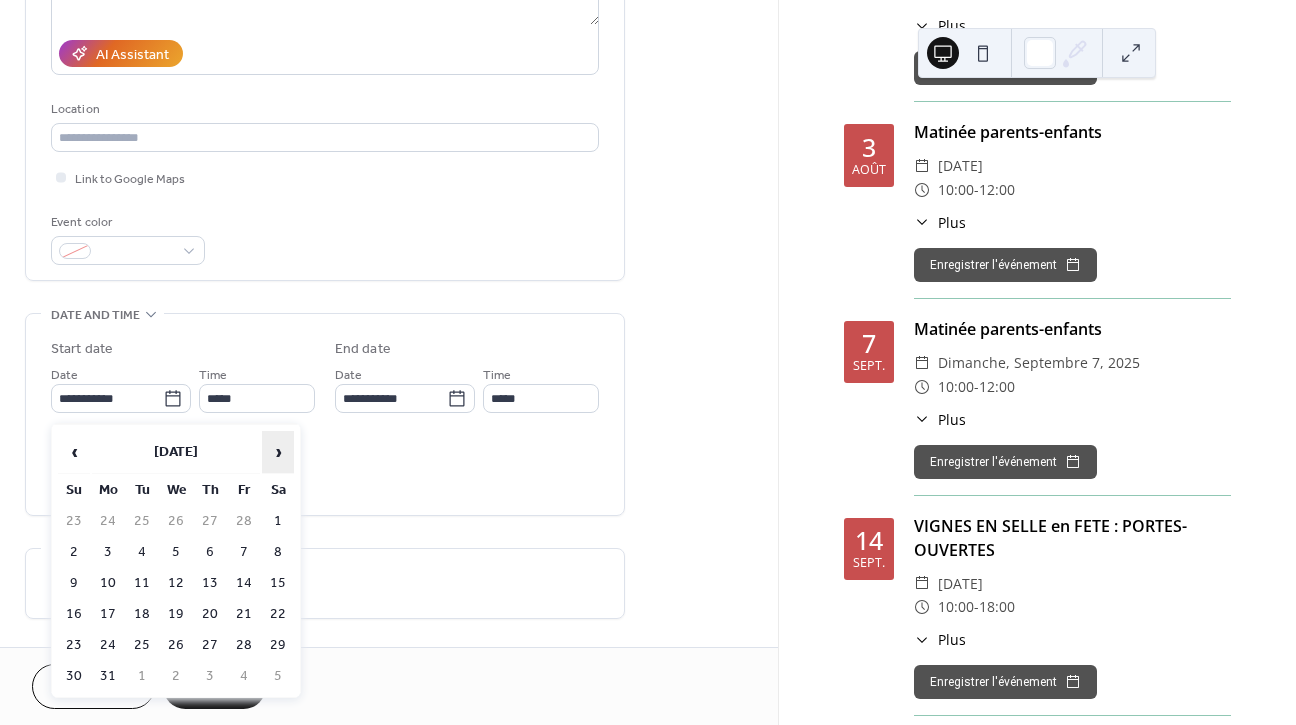 click on "›" at bounding box center (278, 452) 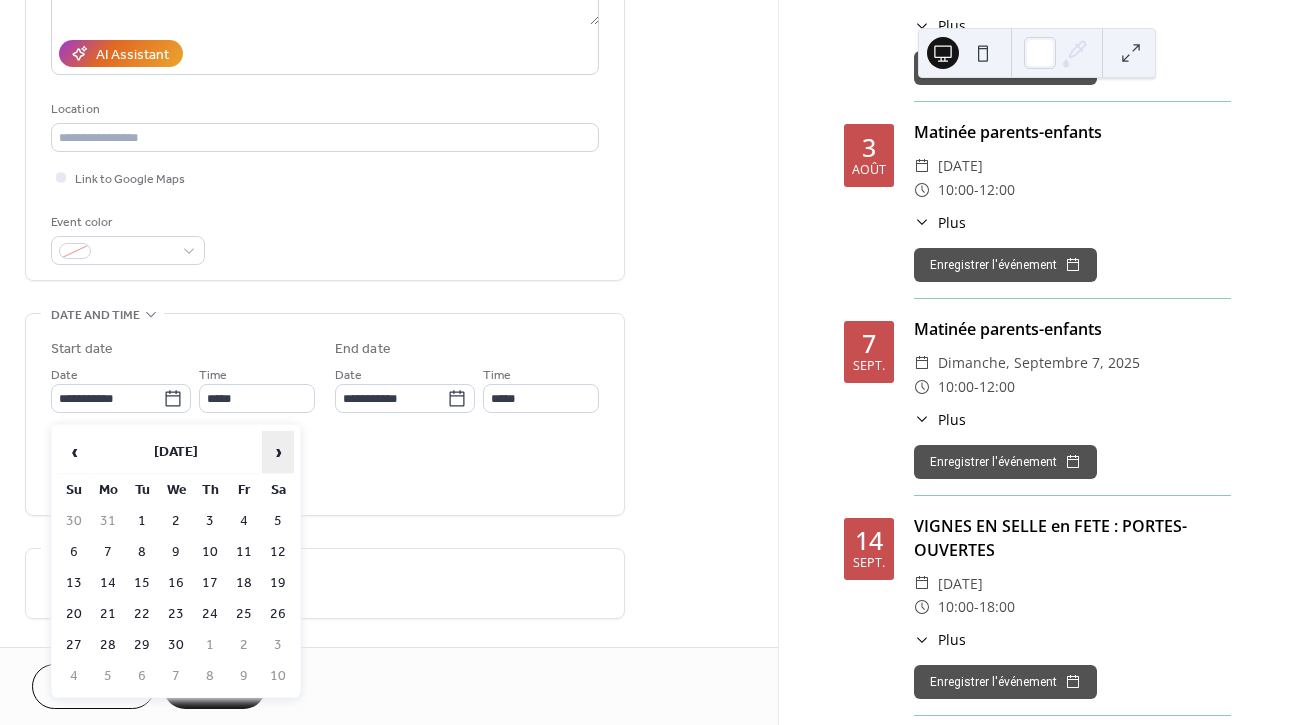 click on "›" at bounding box center [278, 452] 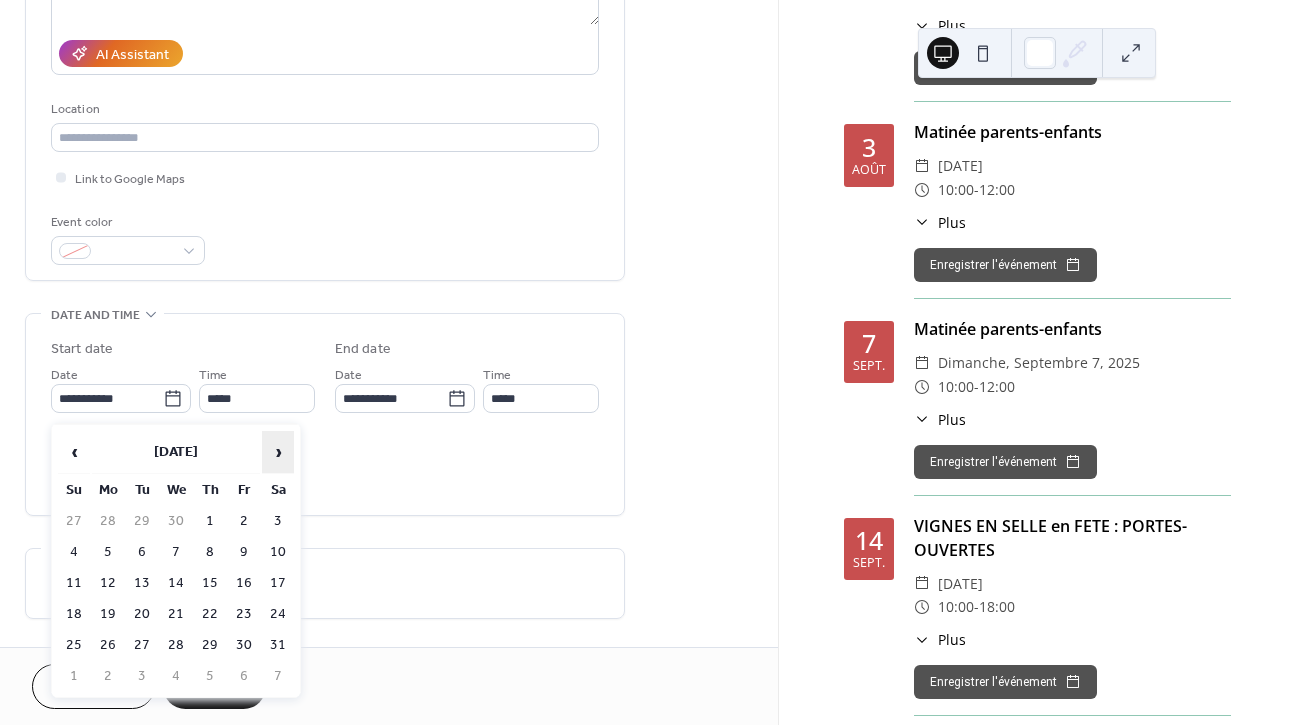 click on "›" at bounding box center (278, 452) 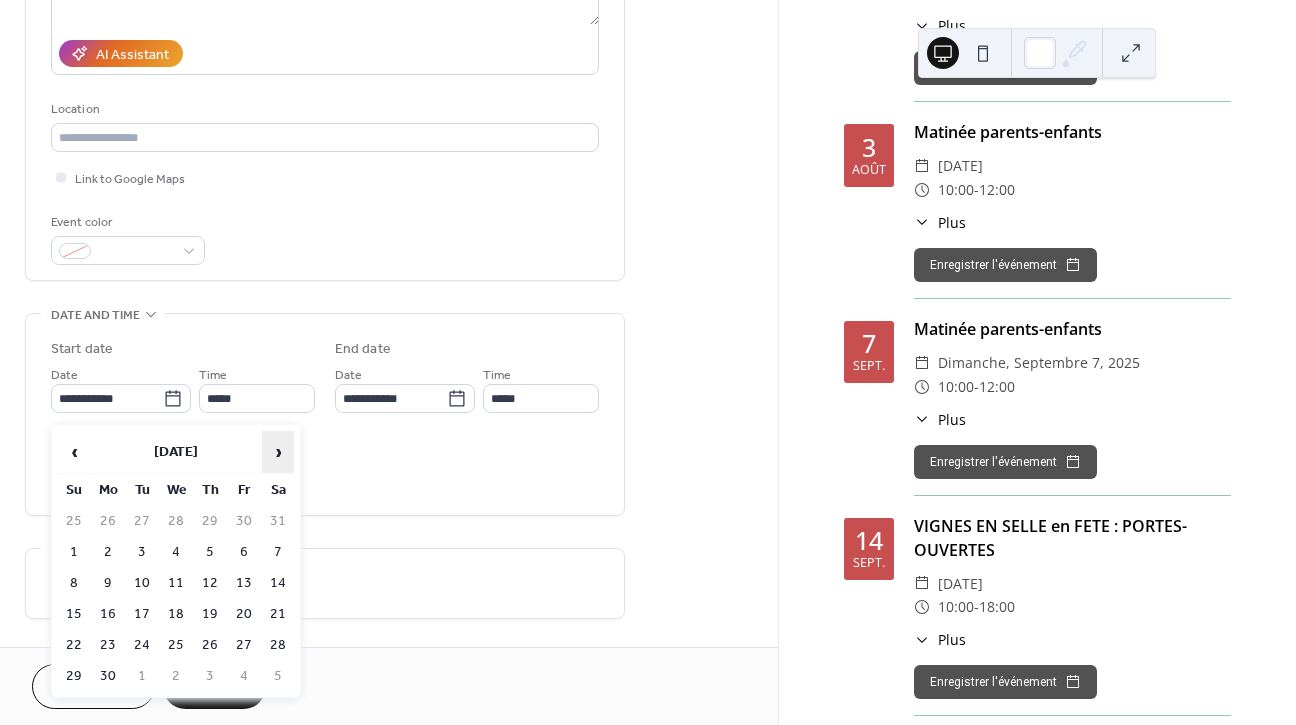 click on "›" at bounding box center [278, 452] 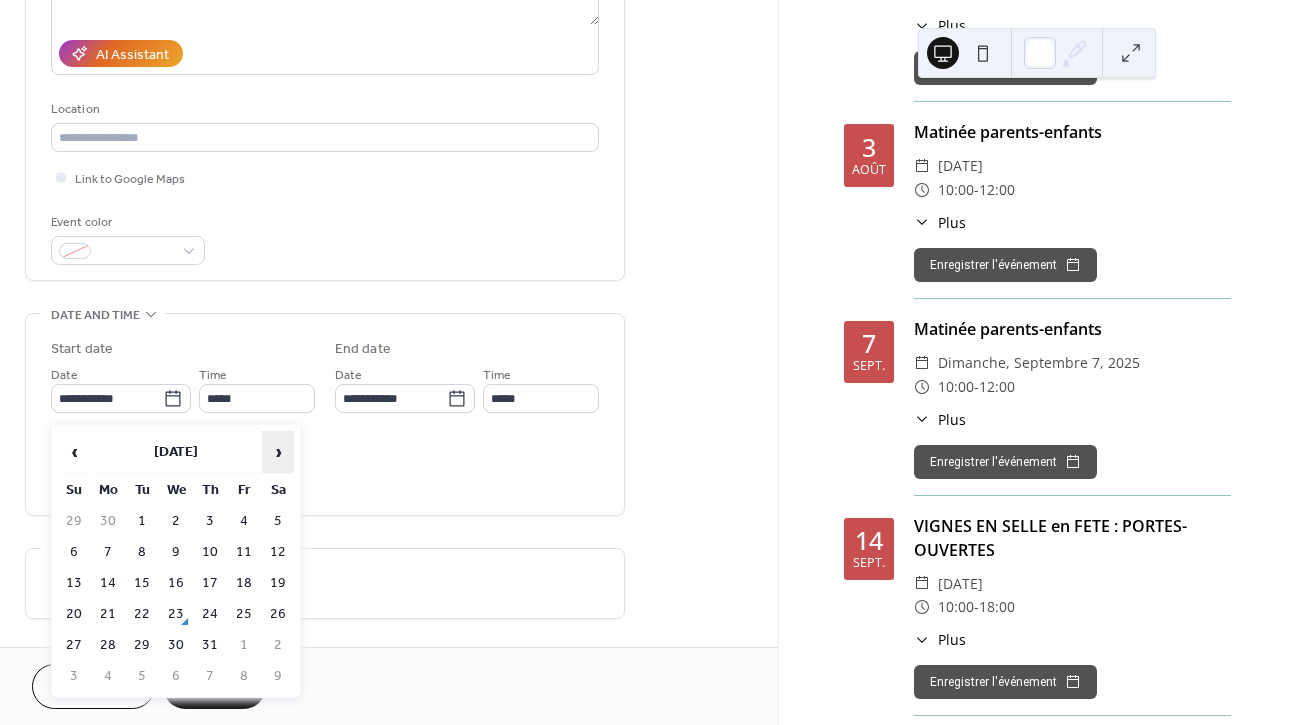 click on "›" at bounding box center (278, 452) 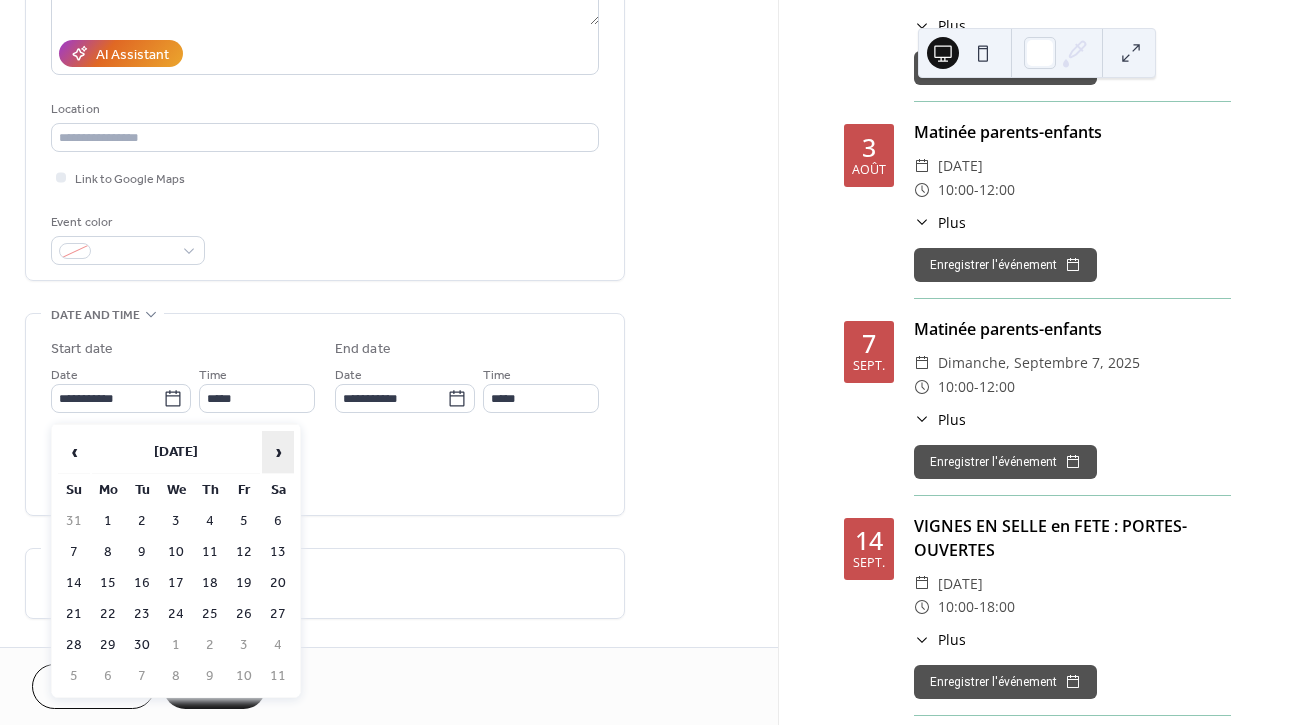 click on "›" at bounding box center [278, 452] 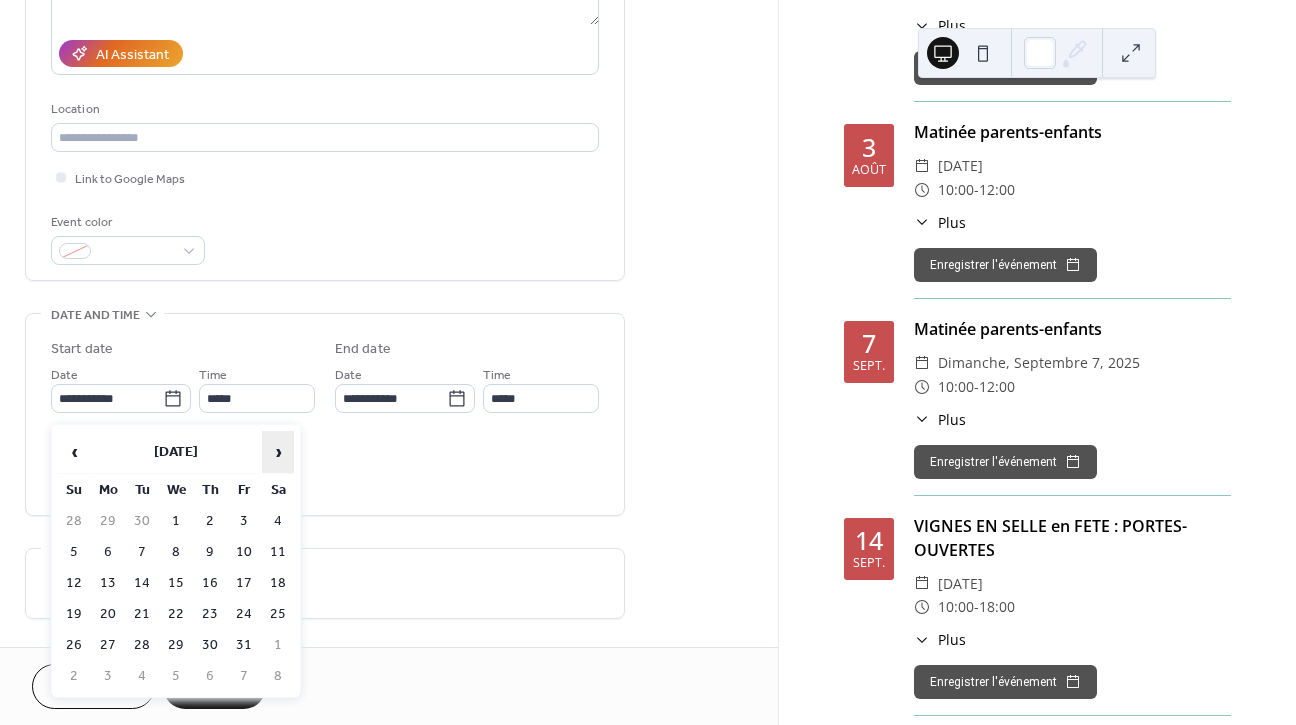 click on "›" at bounding box center [278, 452] 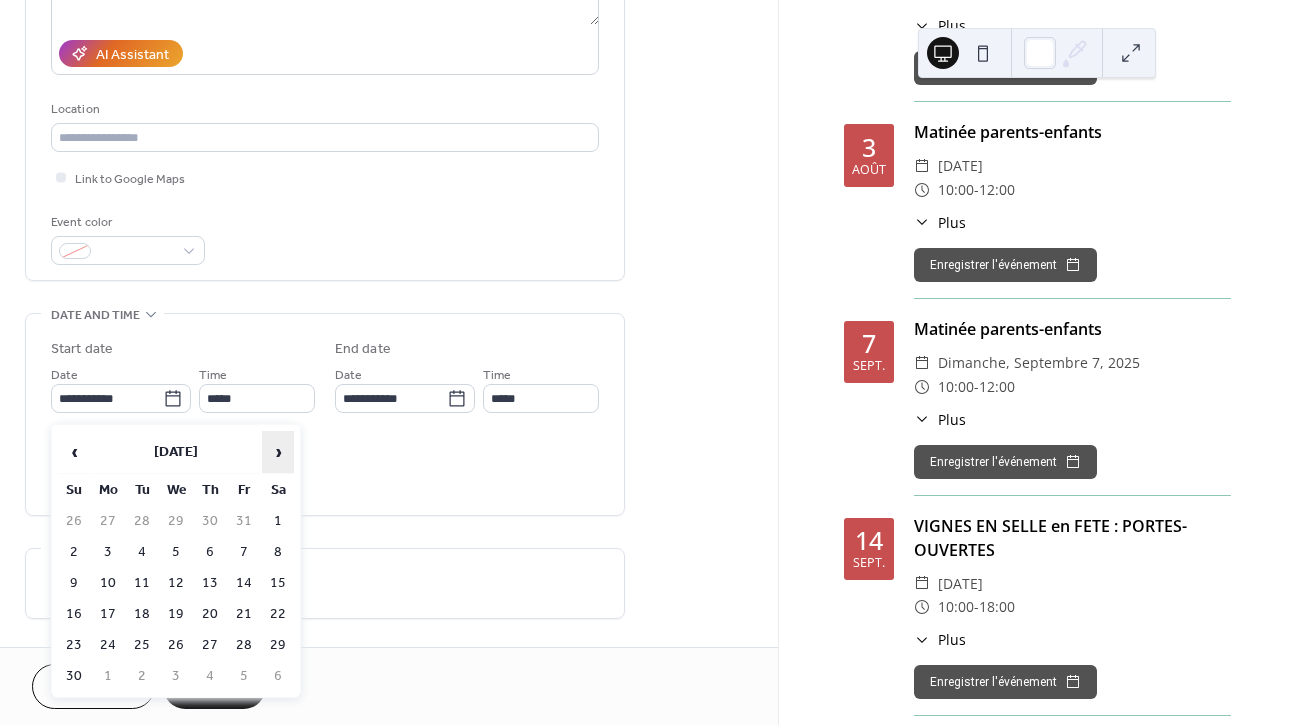 click on "›" at bounding box center (278, 452) 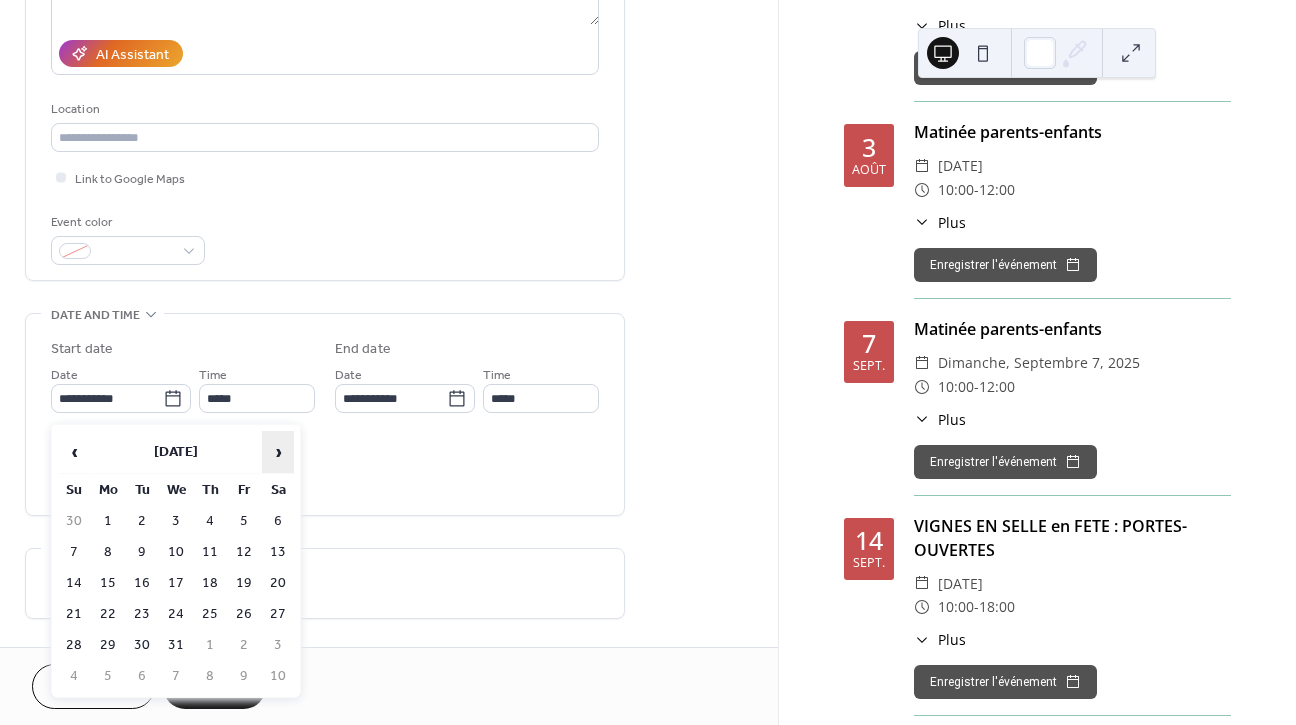 click on "›" at bounding box center (278, 452) 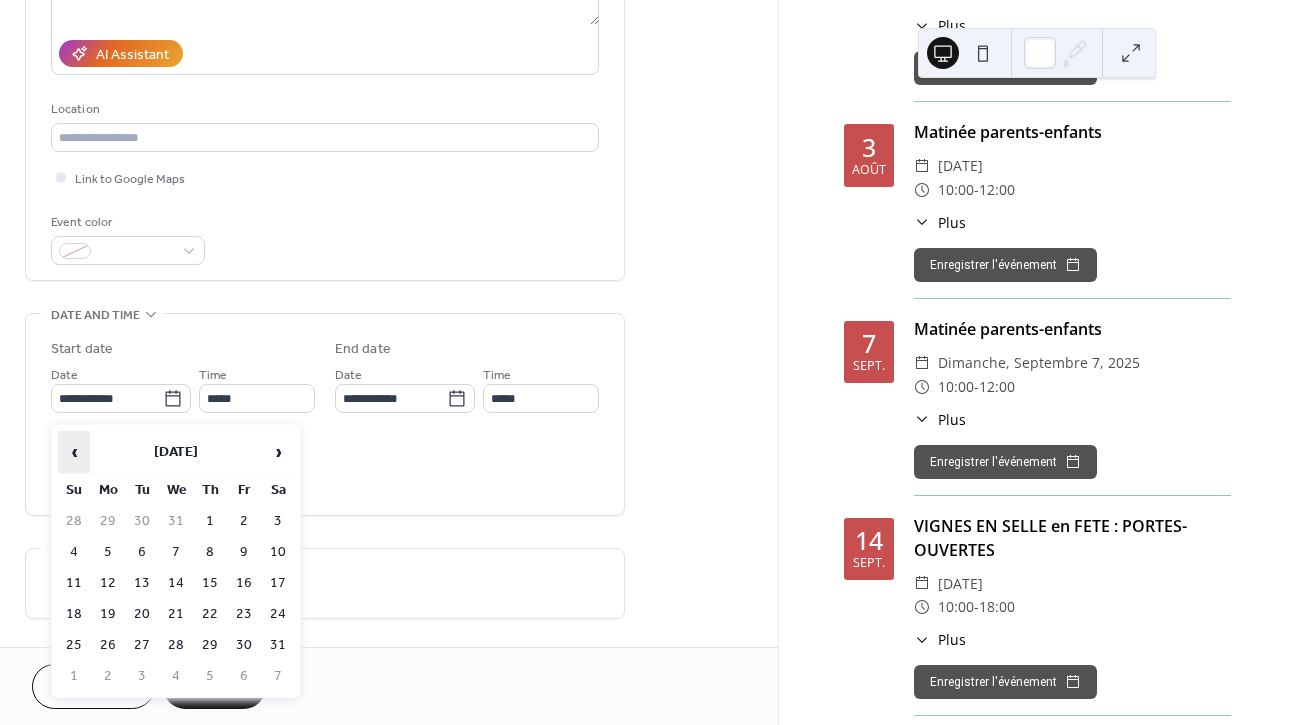 click on "‹" at bounding box center (74, 452) 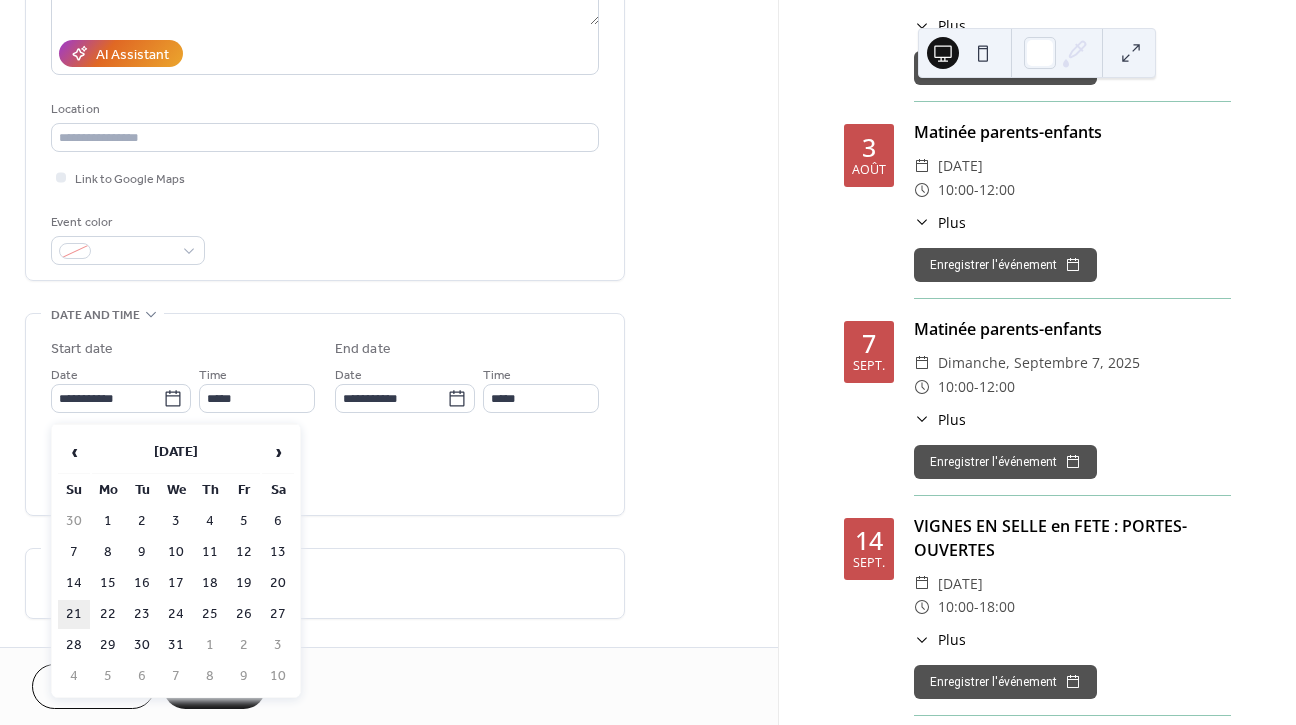 click on "21" at bounding box center (74, 614) 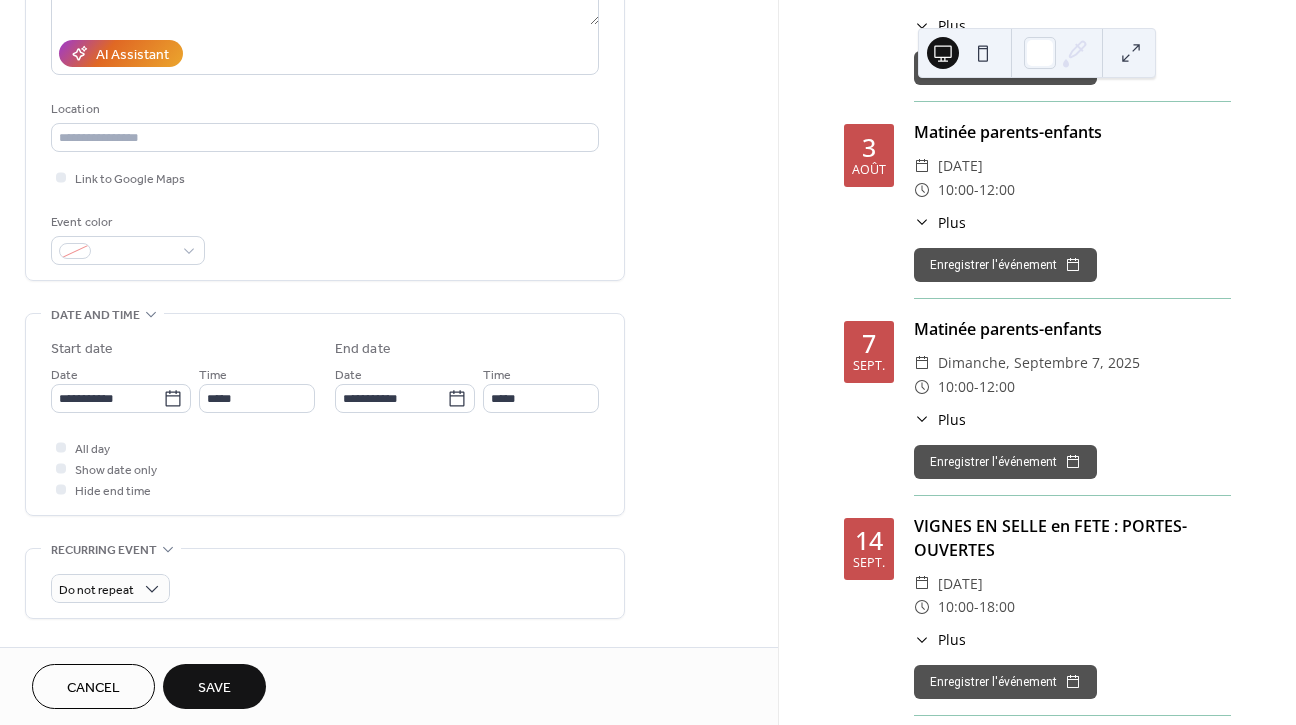 type on "**********" 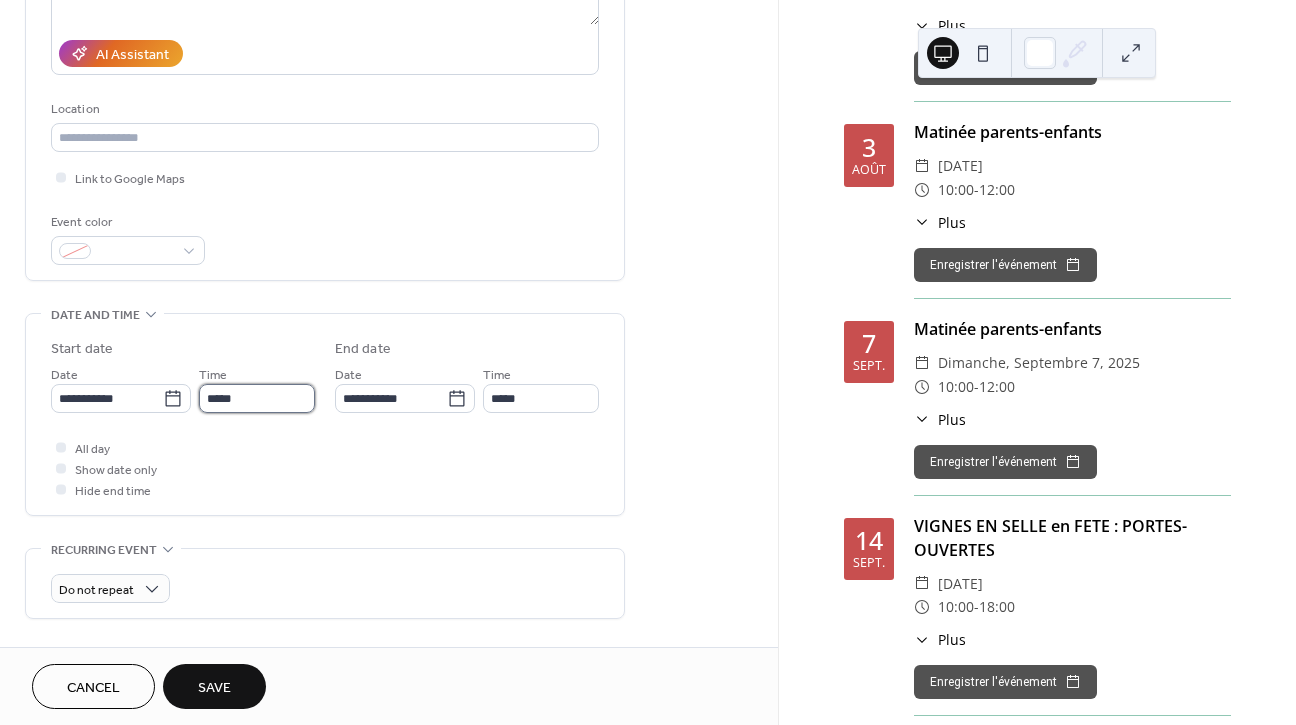 click on "*****" at bounding box center (257, 398) 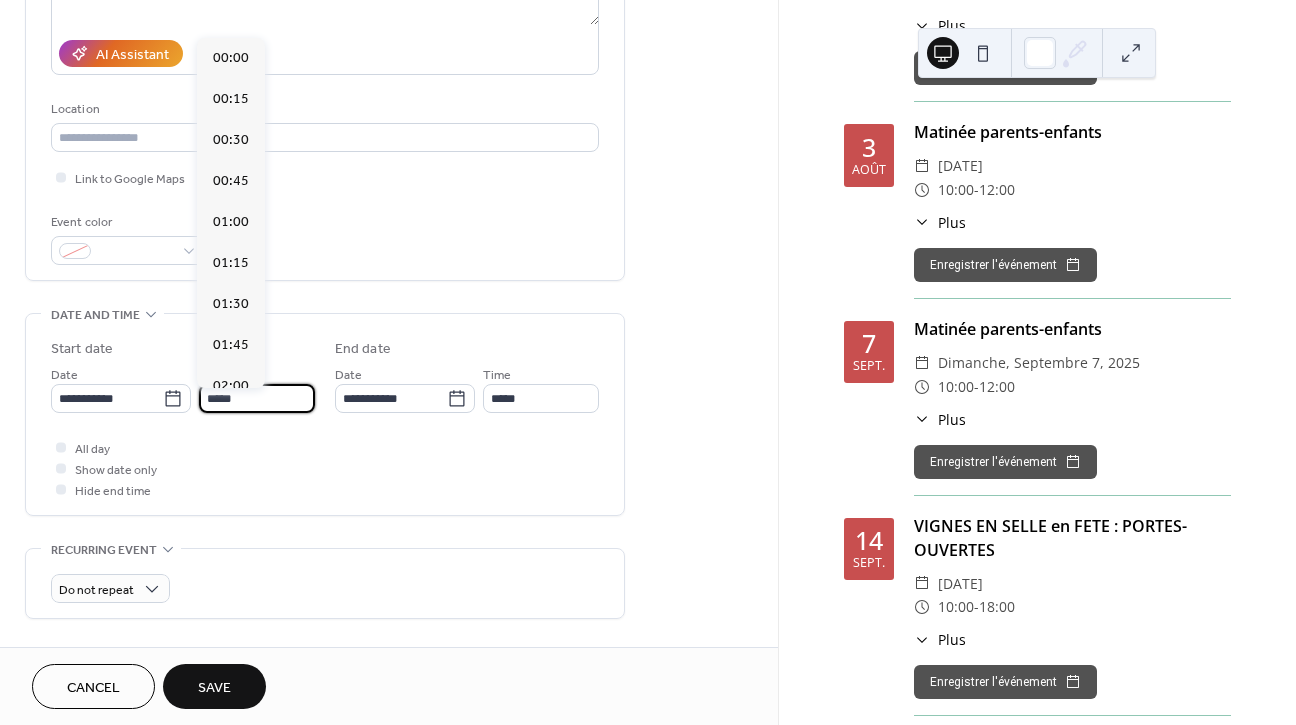 scroll, scrollTop: 1599, scrollLeft: 0, axis: vertical 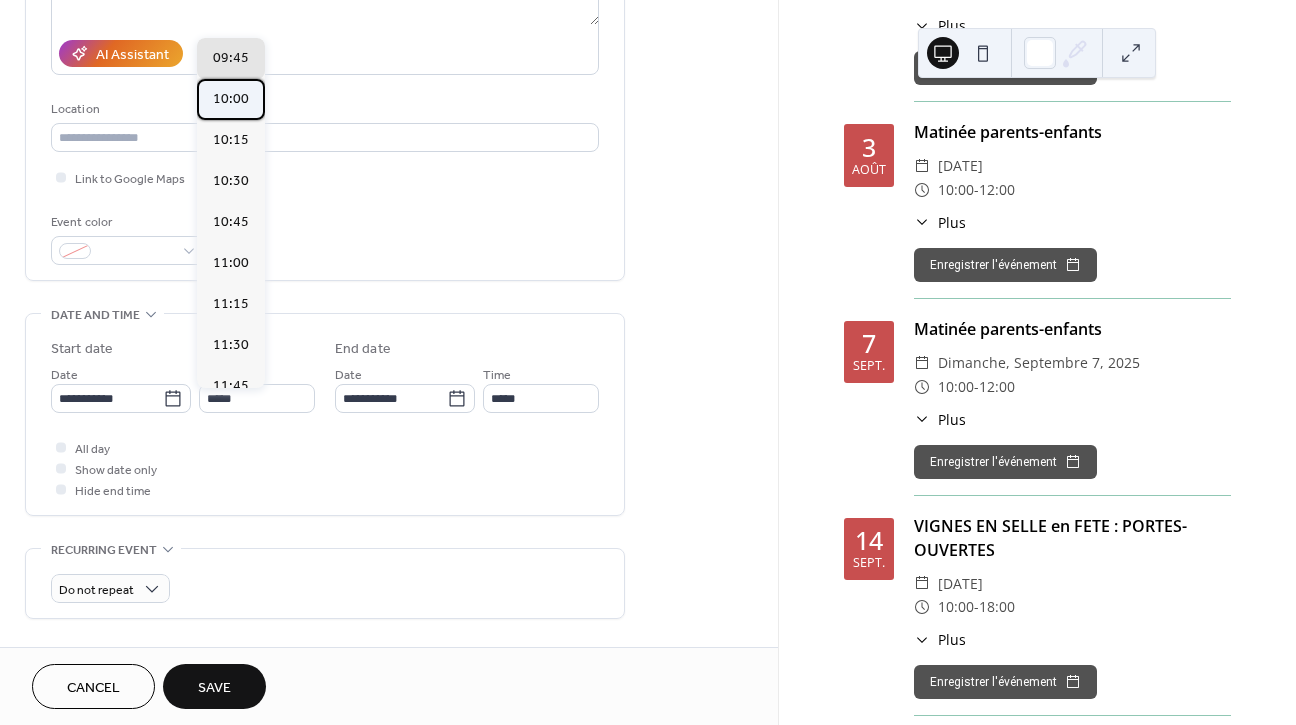 click on "10:00" at bounding box center (231, 99) 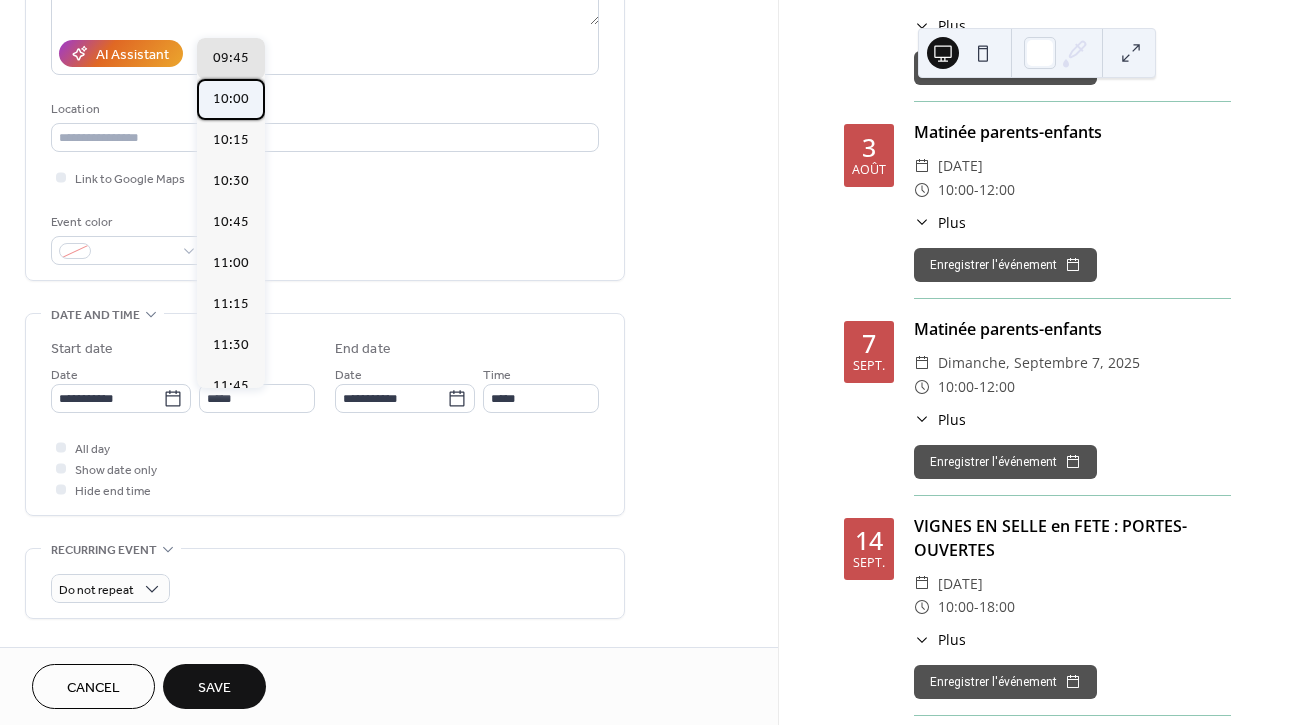 type on "*****" 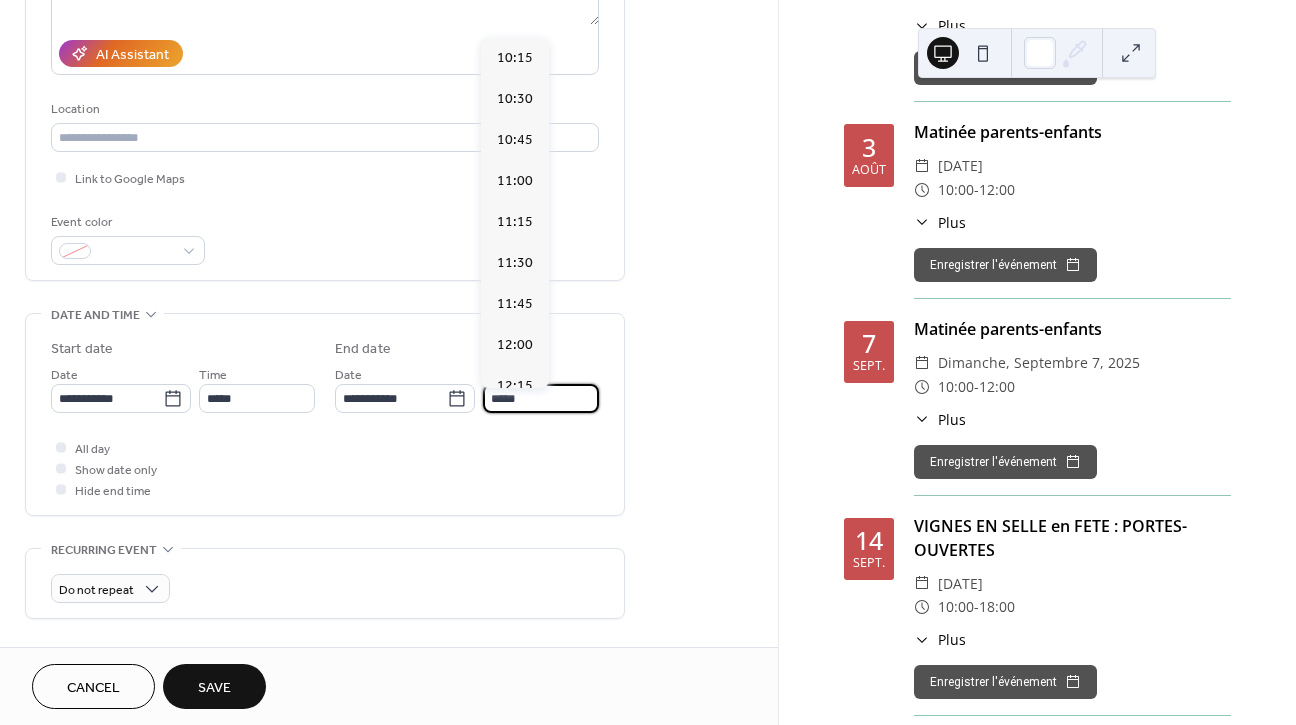 click on "*****" at bounding box center [541, 398] 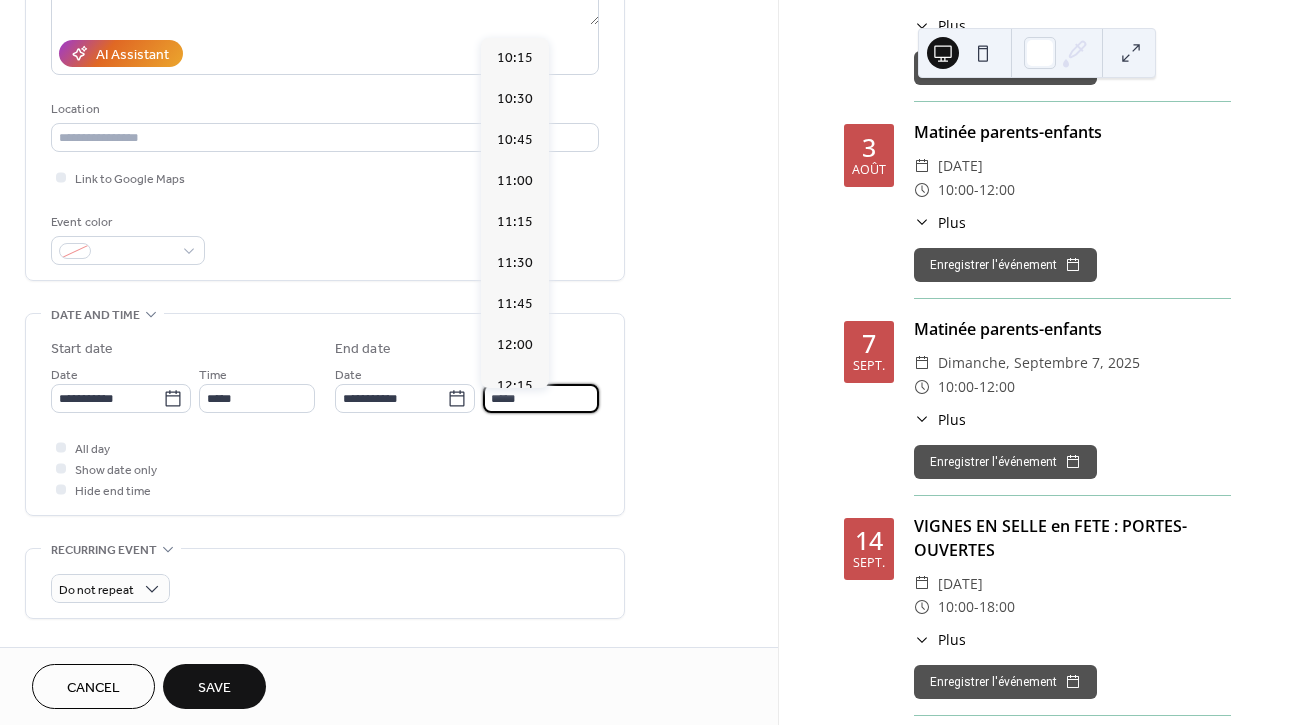 scroll, scrollTop: 410, scrollLeft: 0, axis: vertical 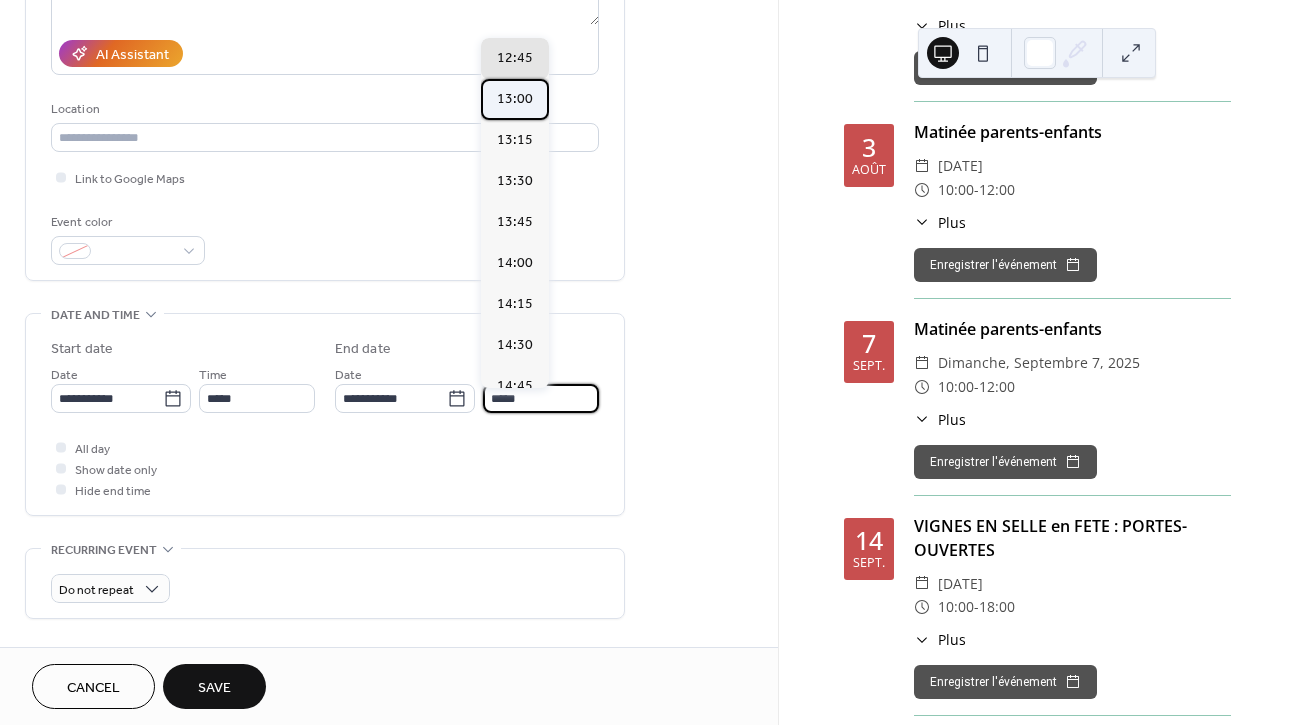 click on "13:00" at bounding box center (515, 99) 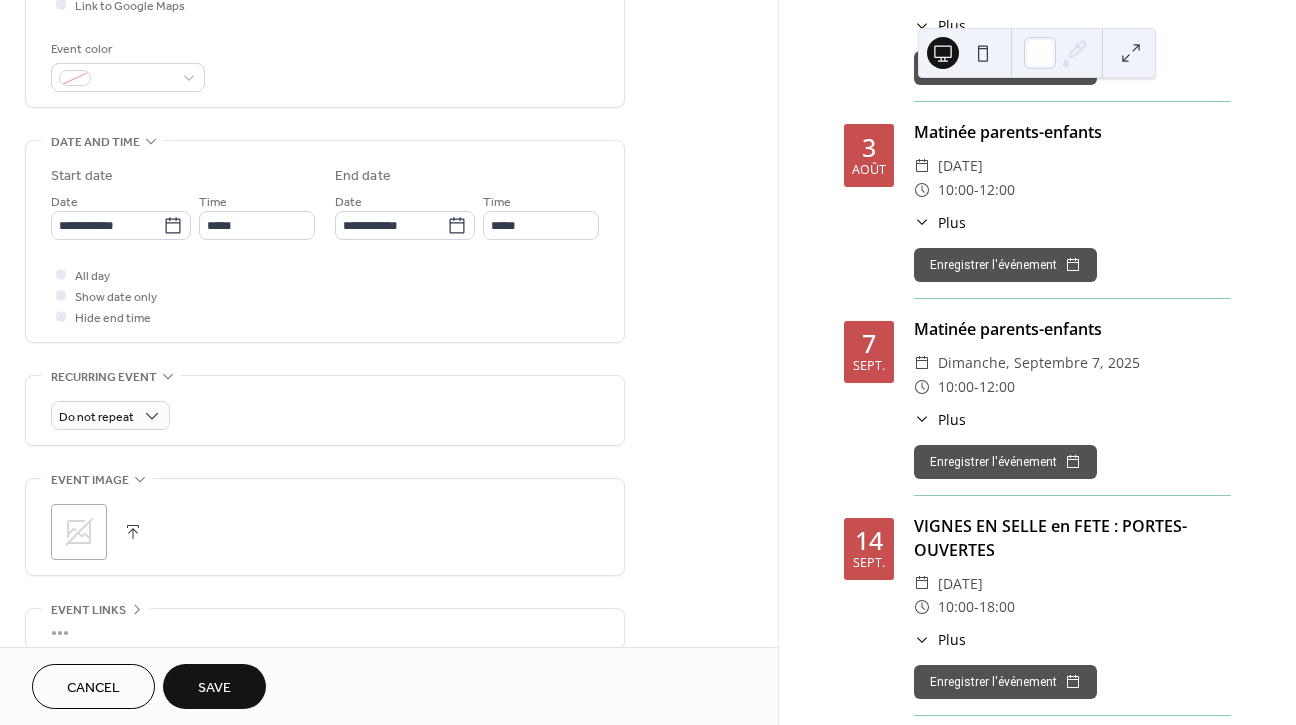 scroll, scrollTop: 518, scrollLeft: 0, axis: vertical 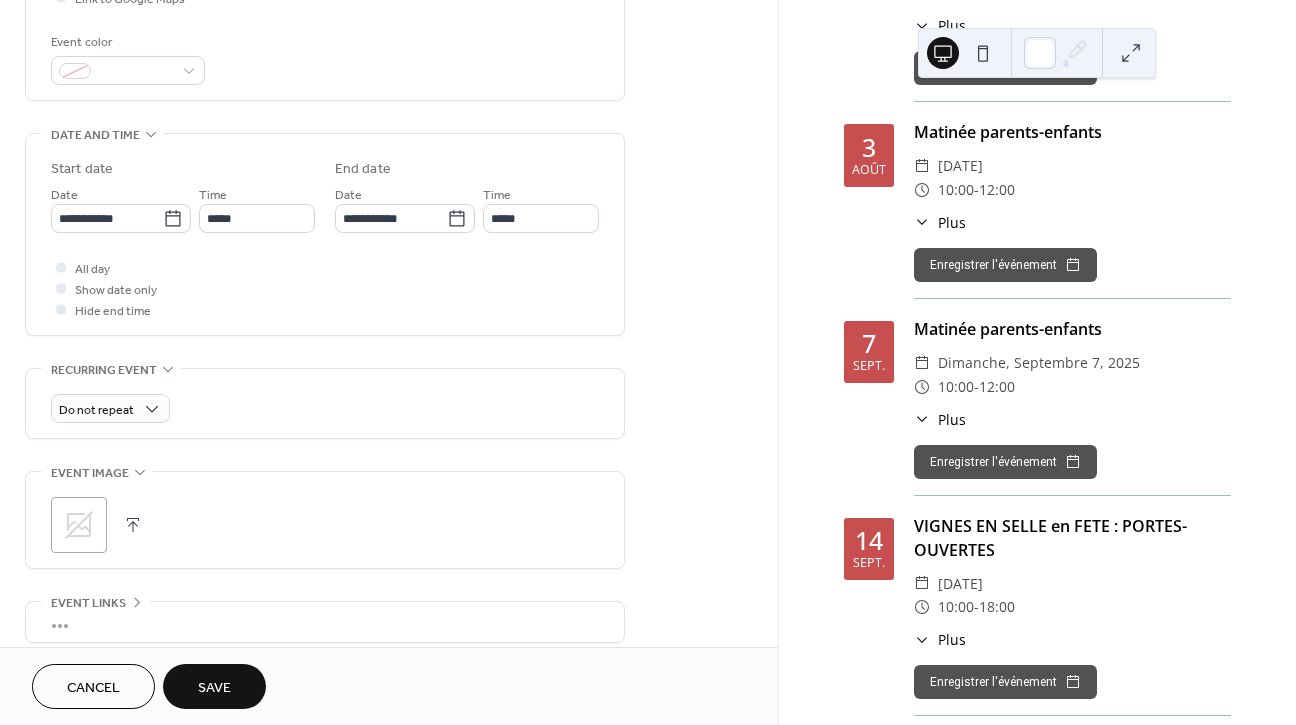 click on "Save" at bounding box center (214, 686) 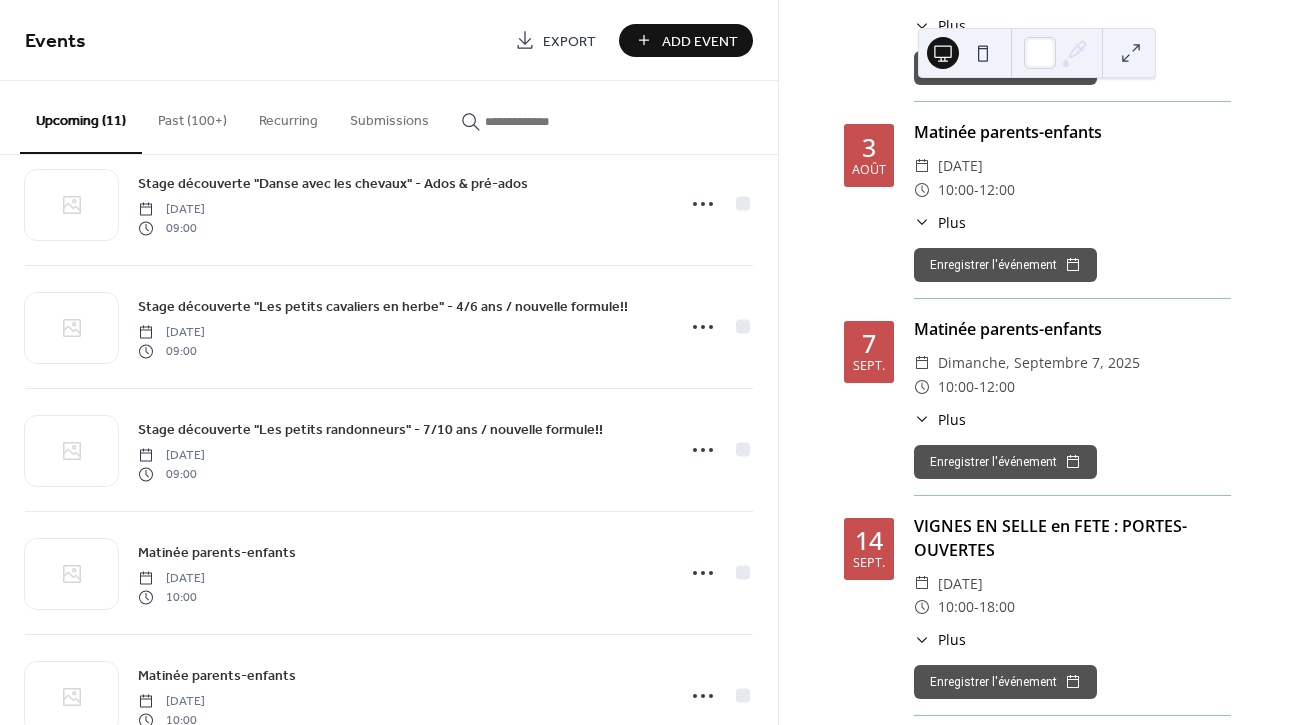 scroll, scrollTop: 117, scrollLeft: 0, axis: vertical 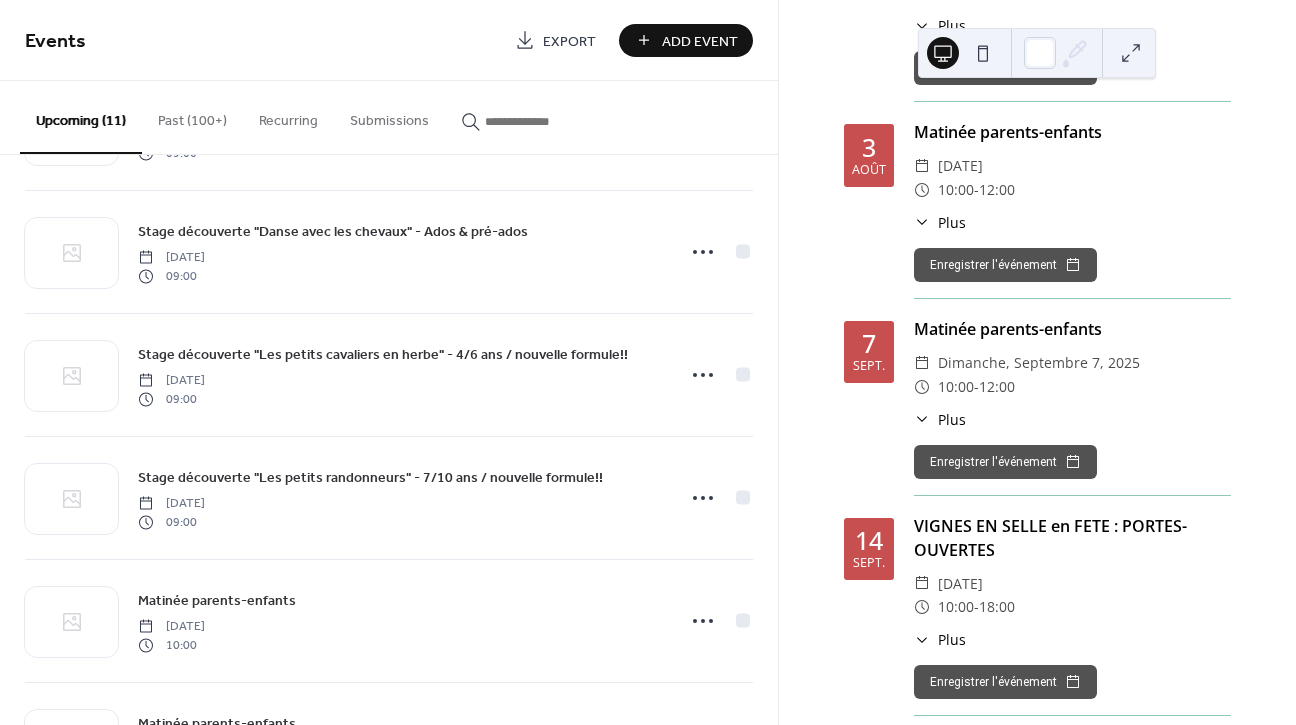 click on "Add Event" at bounding box center (700, 41) 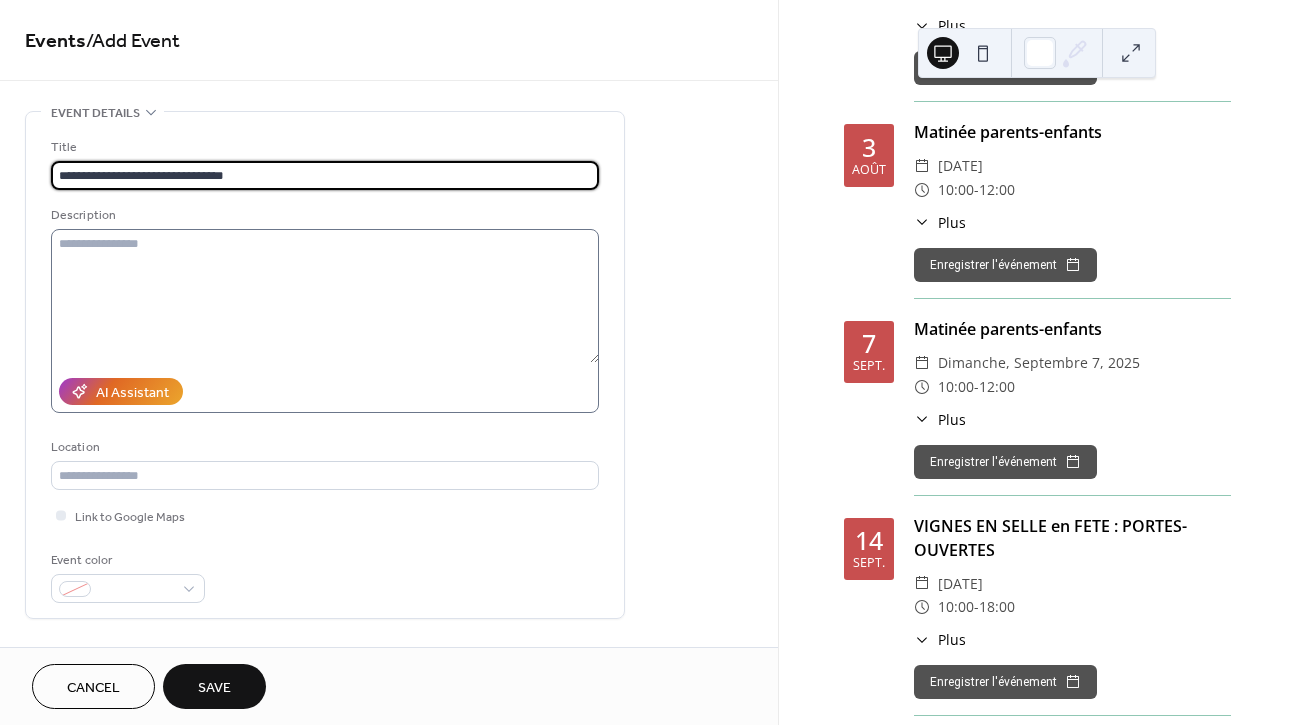 type on "**********" 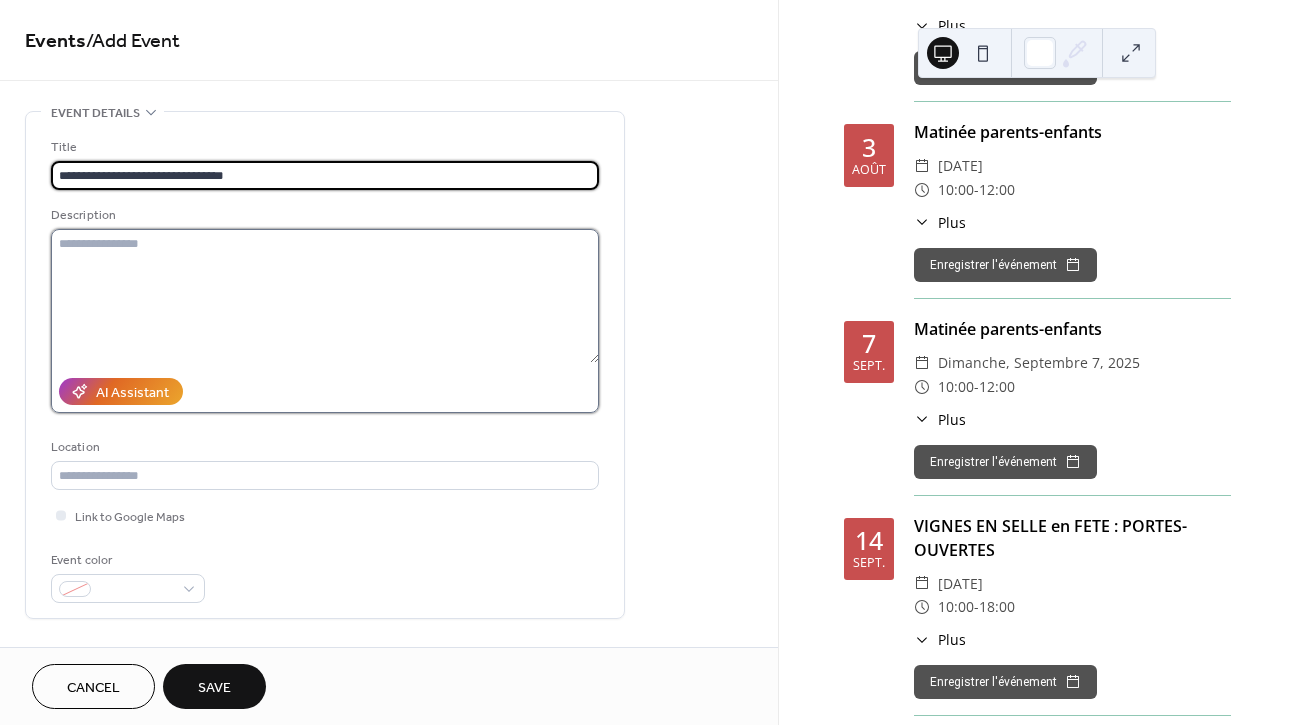 click at bounding box center (325, 296) 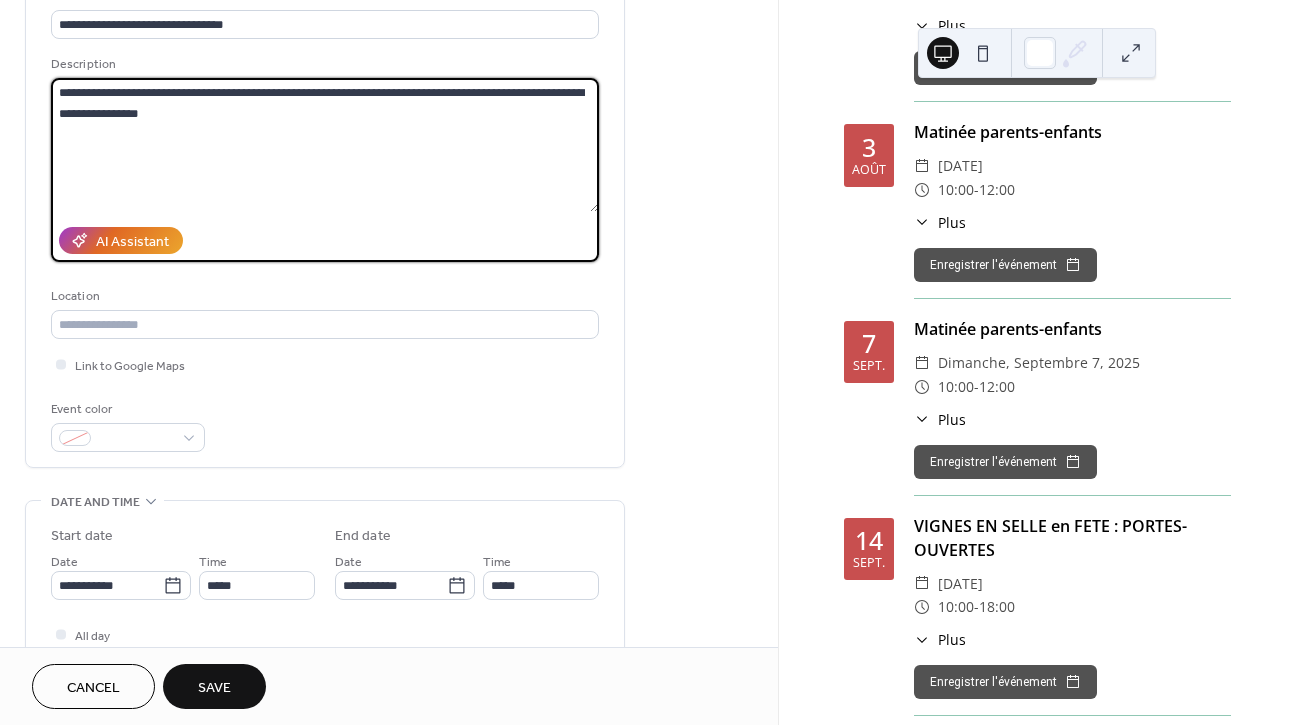 scroll, scrollTop: 153, scrollLeft: 0, axis: vertical 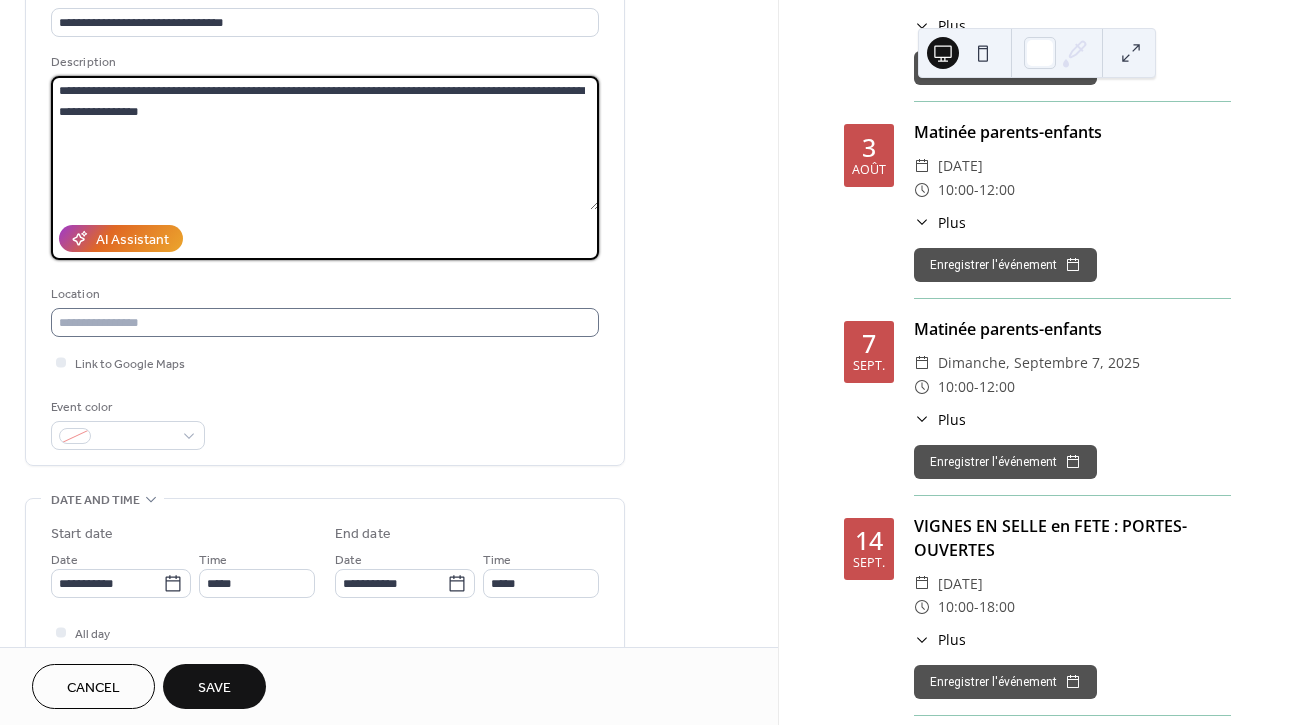 type on "**********" 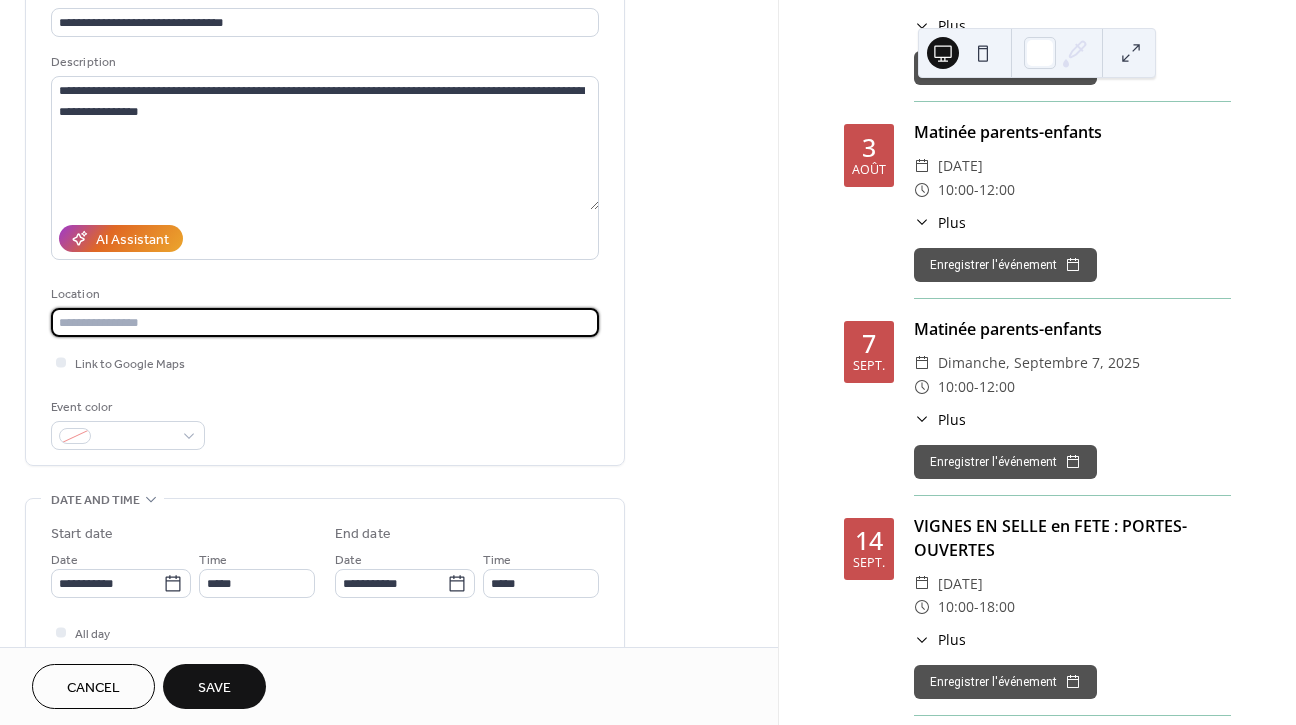 click at bounding box center (325, 322) 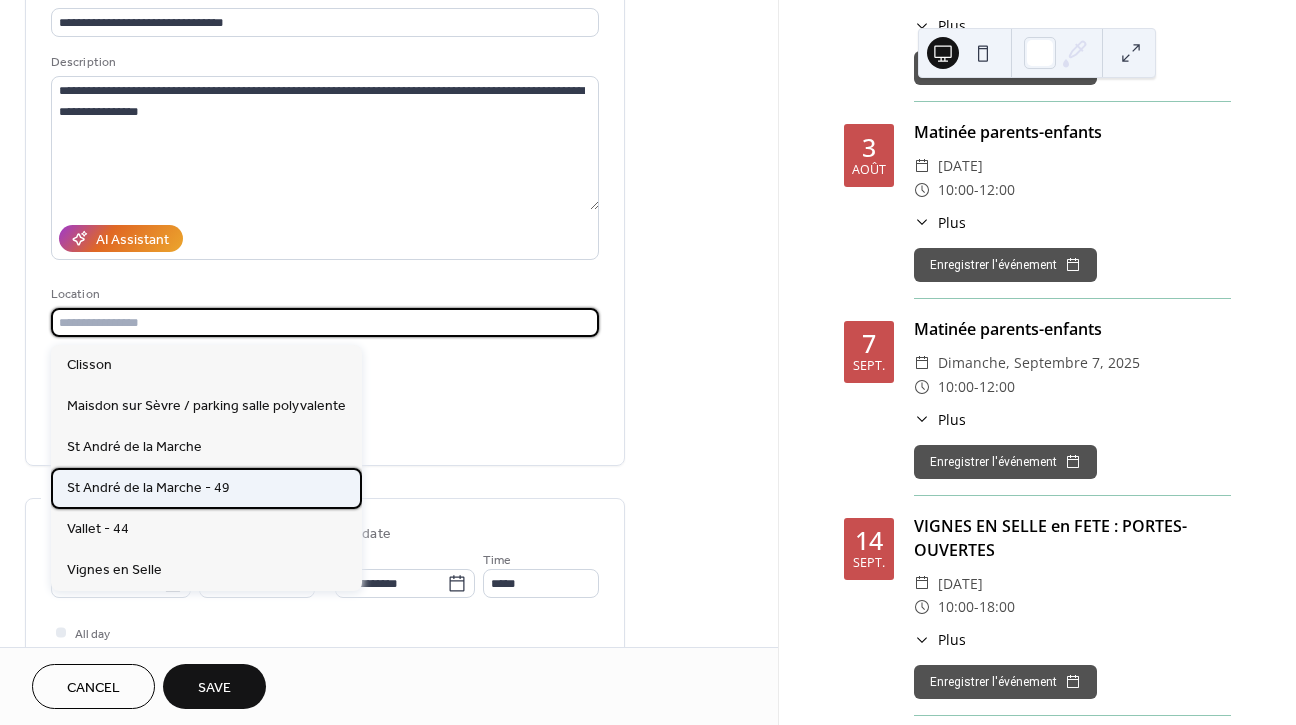 click on "St André de la Marche - 49" at bounding box center (148, 488) 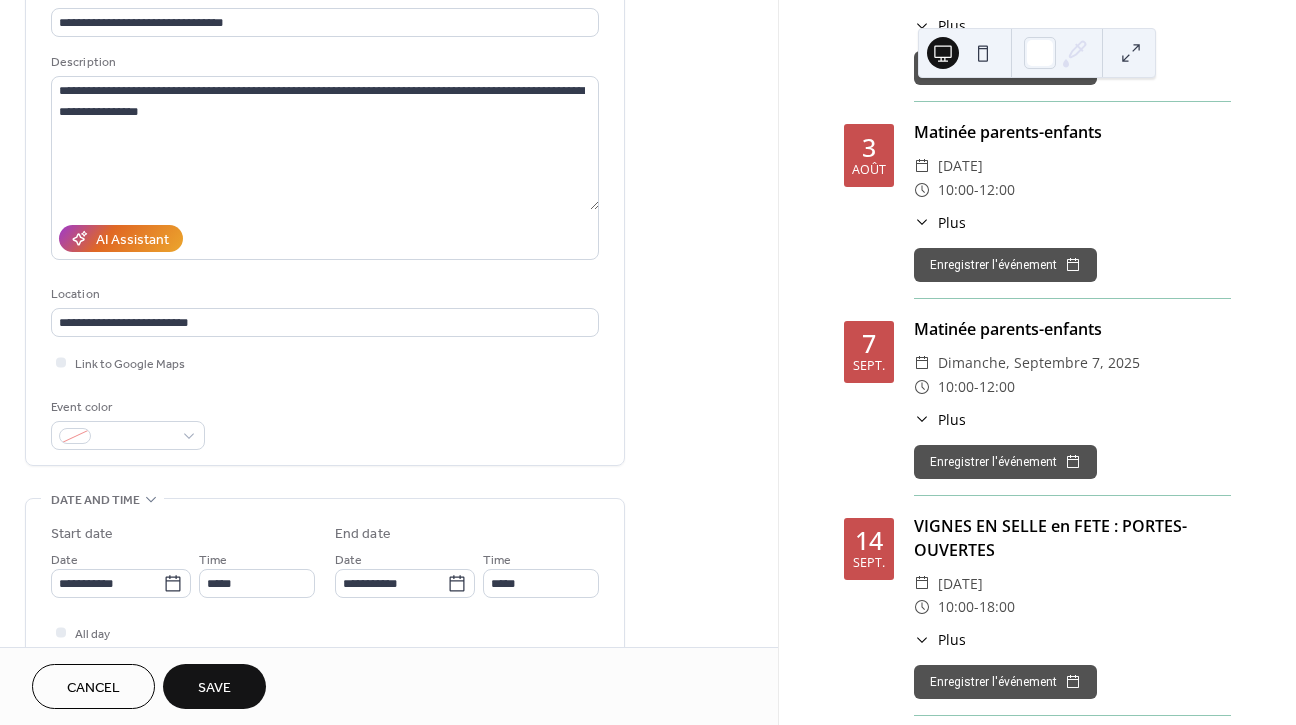 type on "**********" 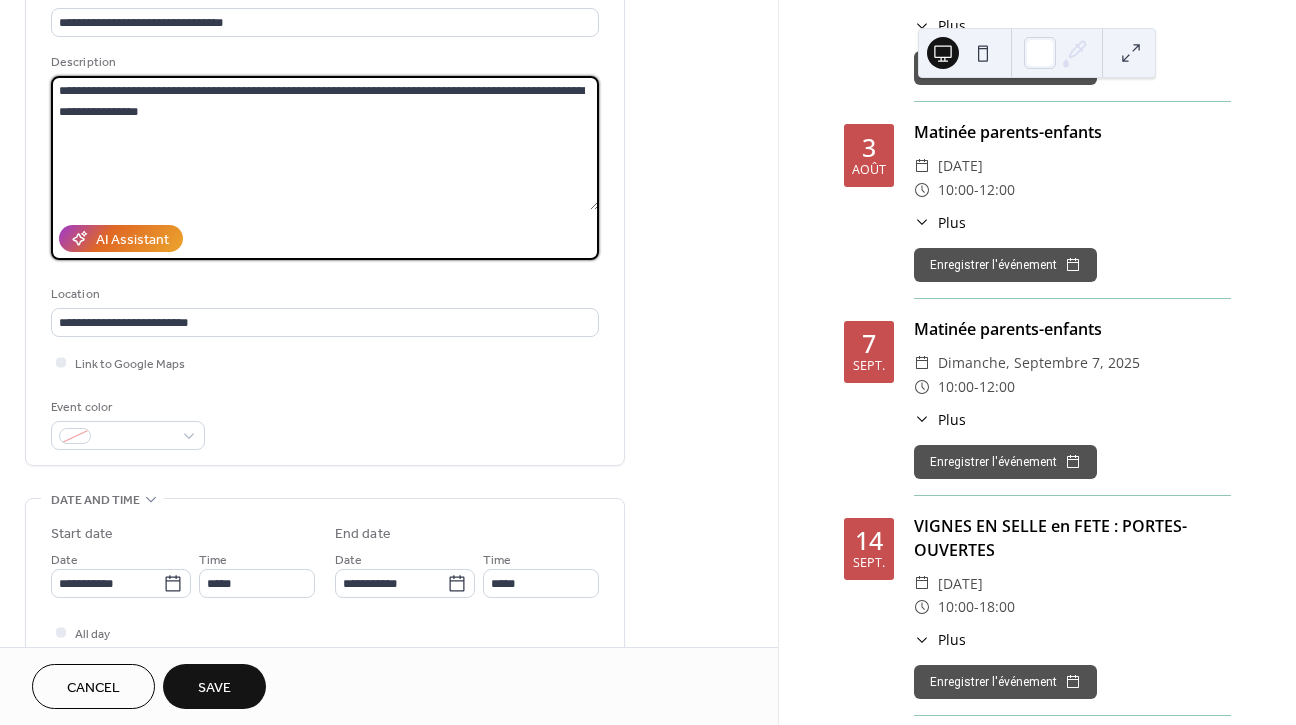 click on "**********" at bounding box center [325, 143] 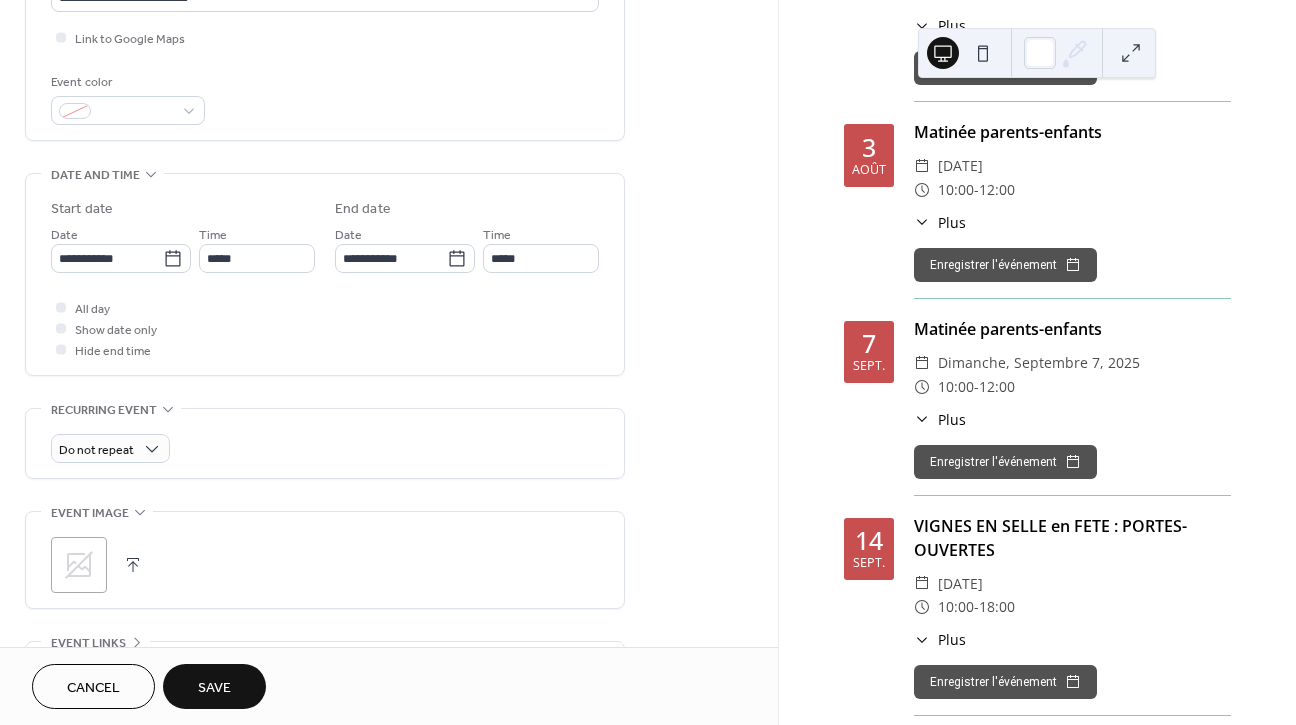 scroll, scrollTop: 477, scrollLeft: 0, axis: vertical 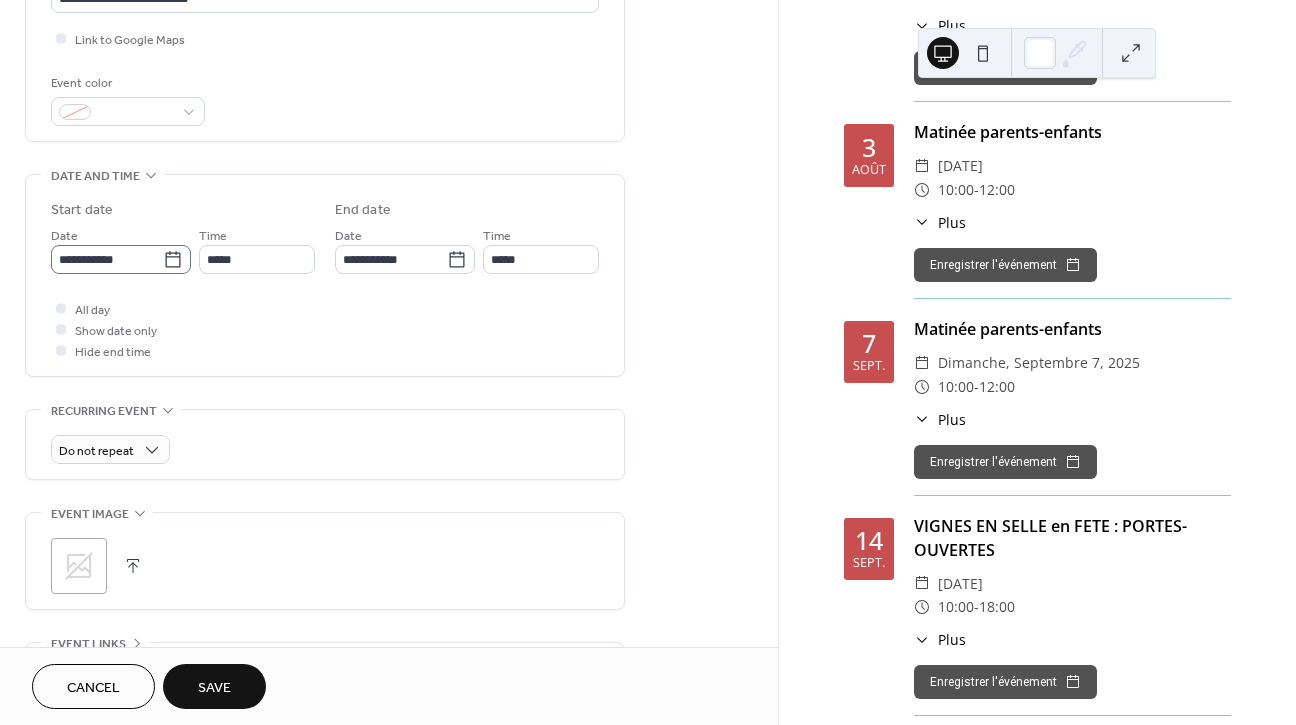 type on "**********" 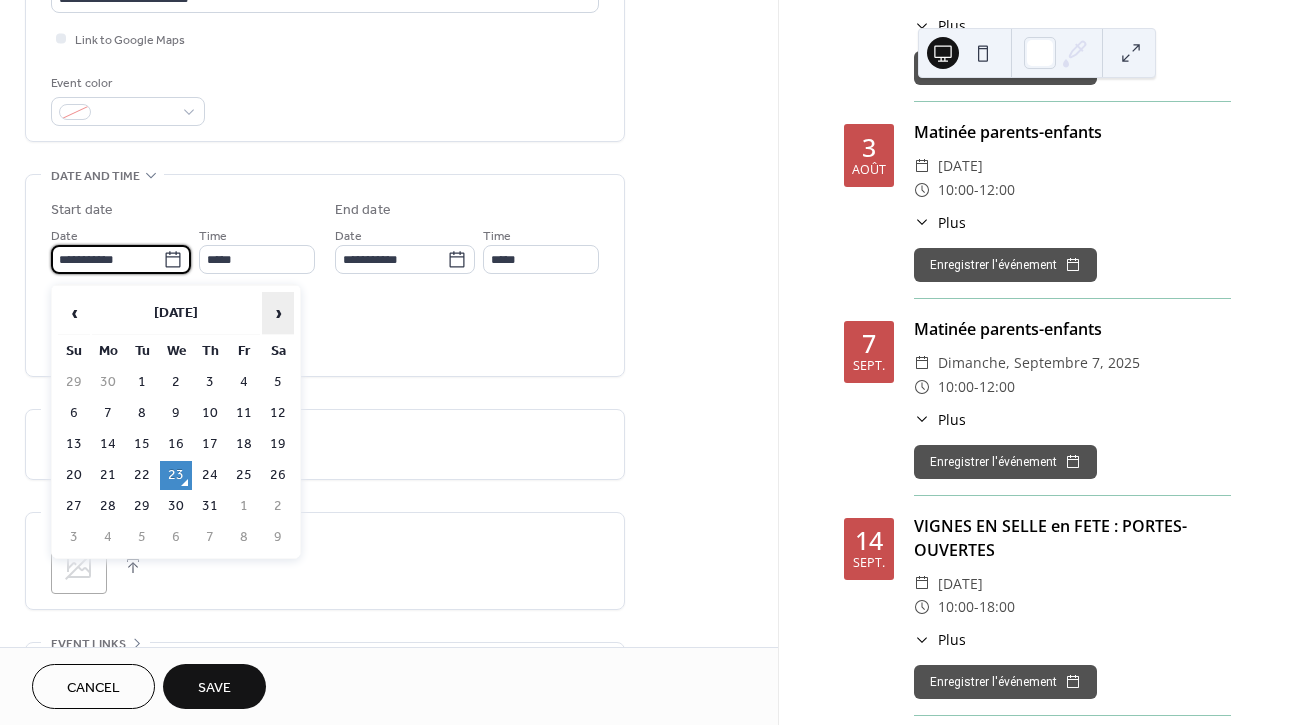 click on "›" at bounding box center [278, 313] 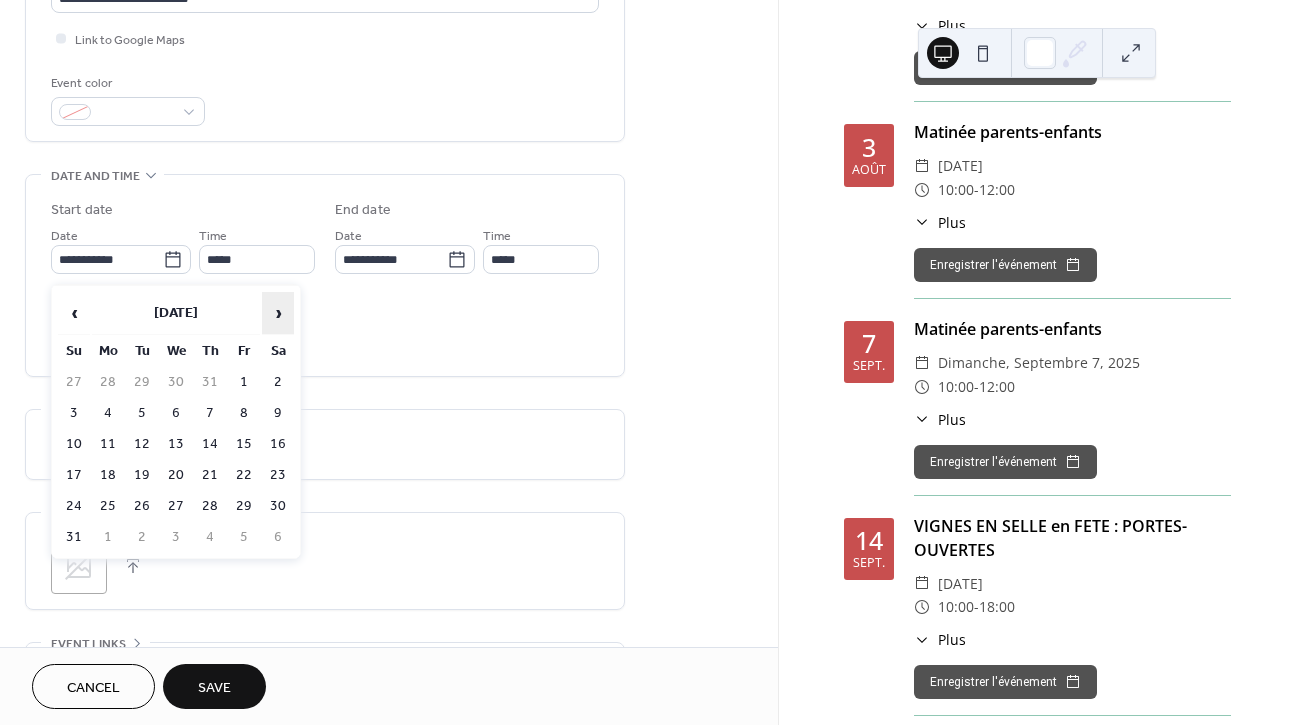 click on "›" at bounding box center (278, 313) 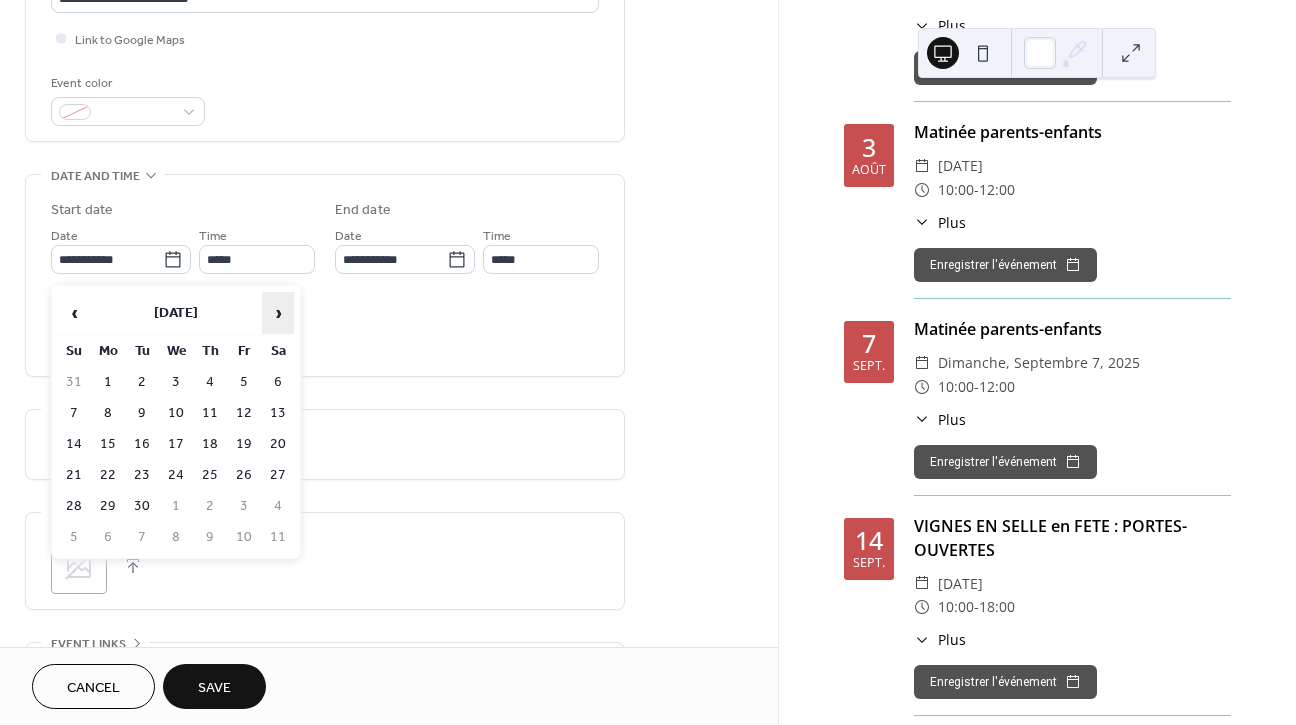 click on "›" at bounding box center [278, 313] 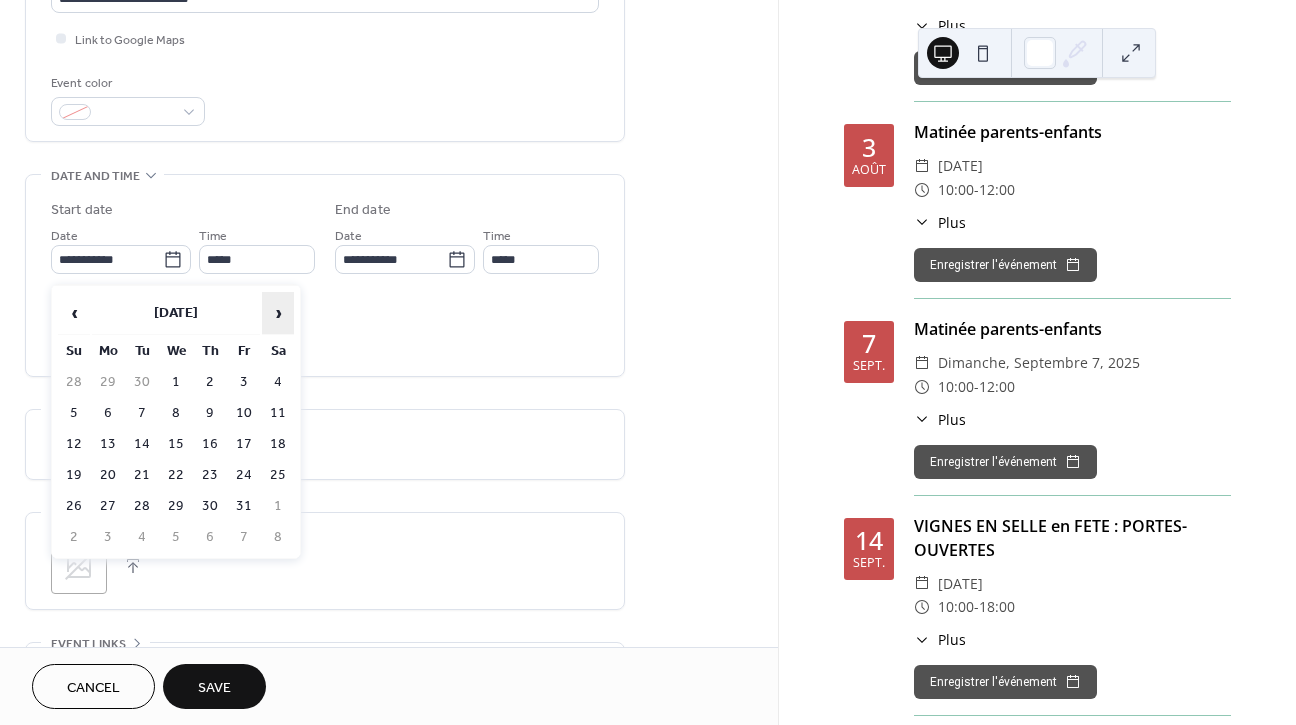 click on "›" at bounding box center (278, 313) 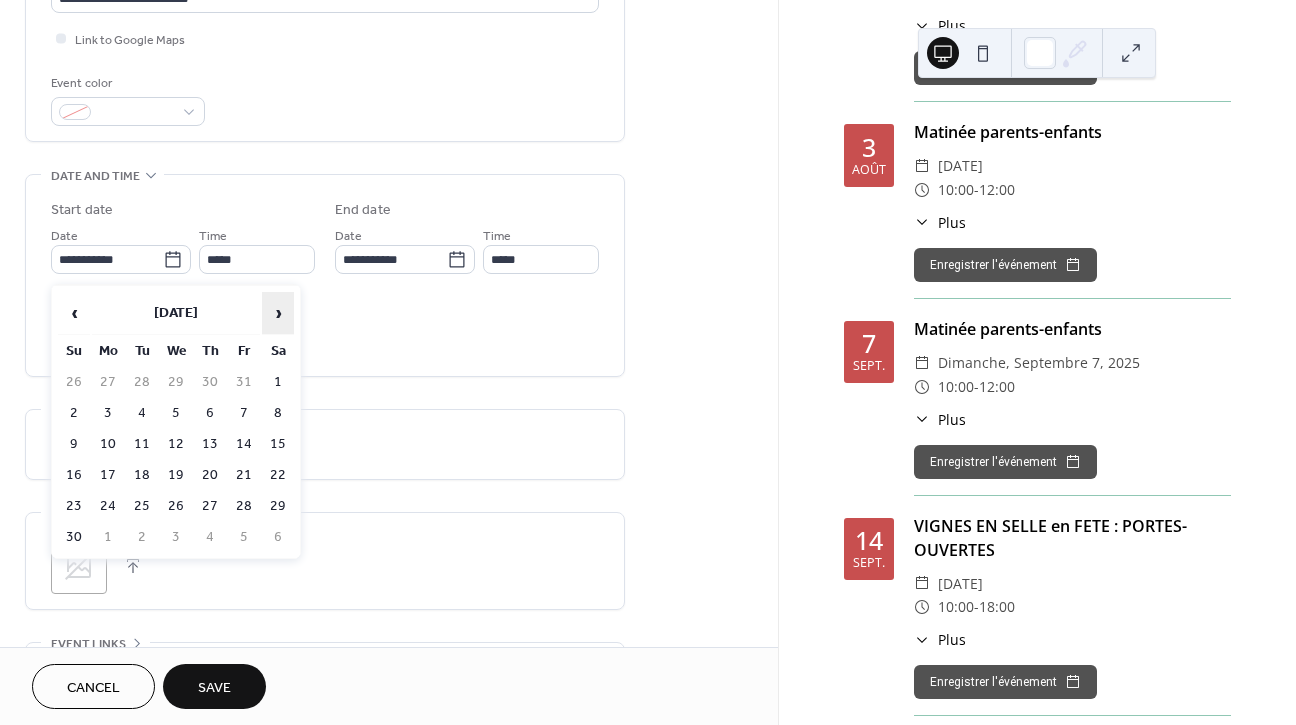 click on "›" at bounding box center (278, 313) 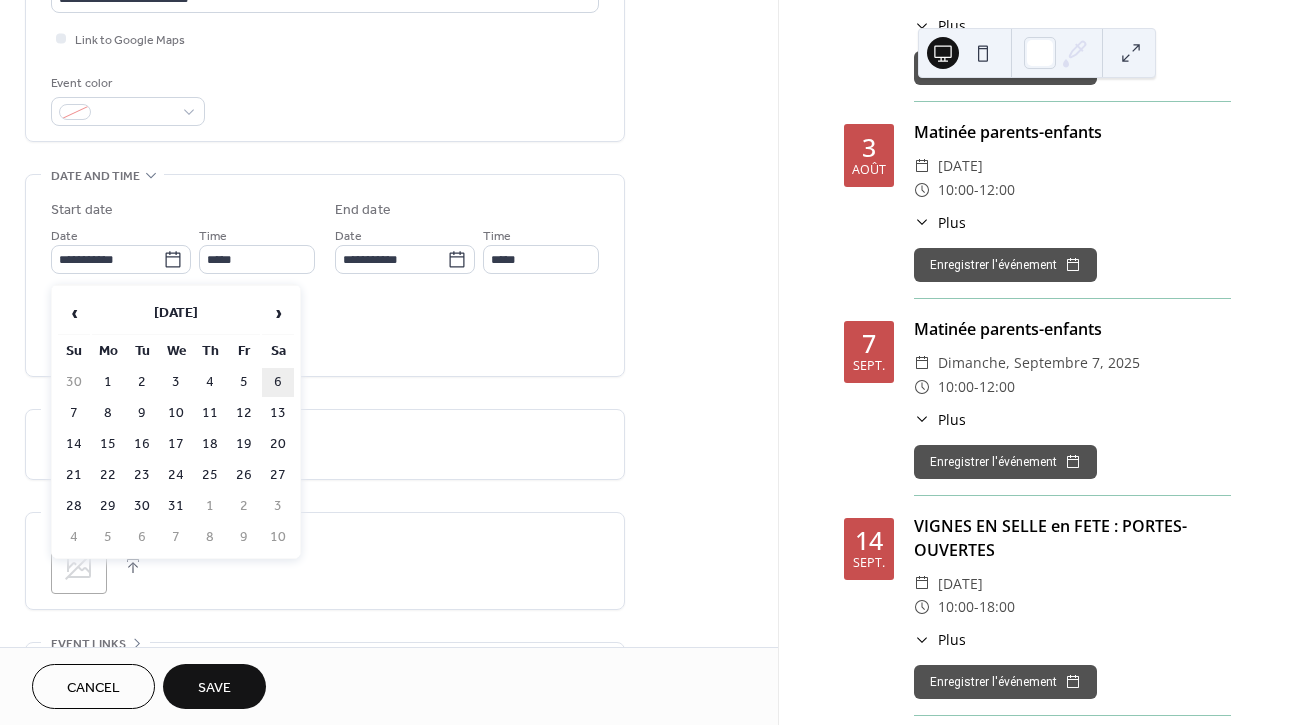 click on "6" at bounding box center (278, 382) 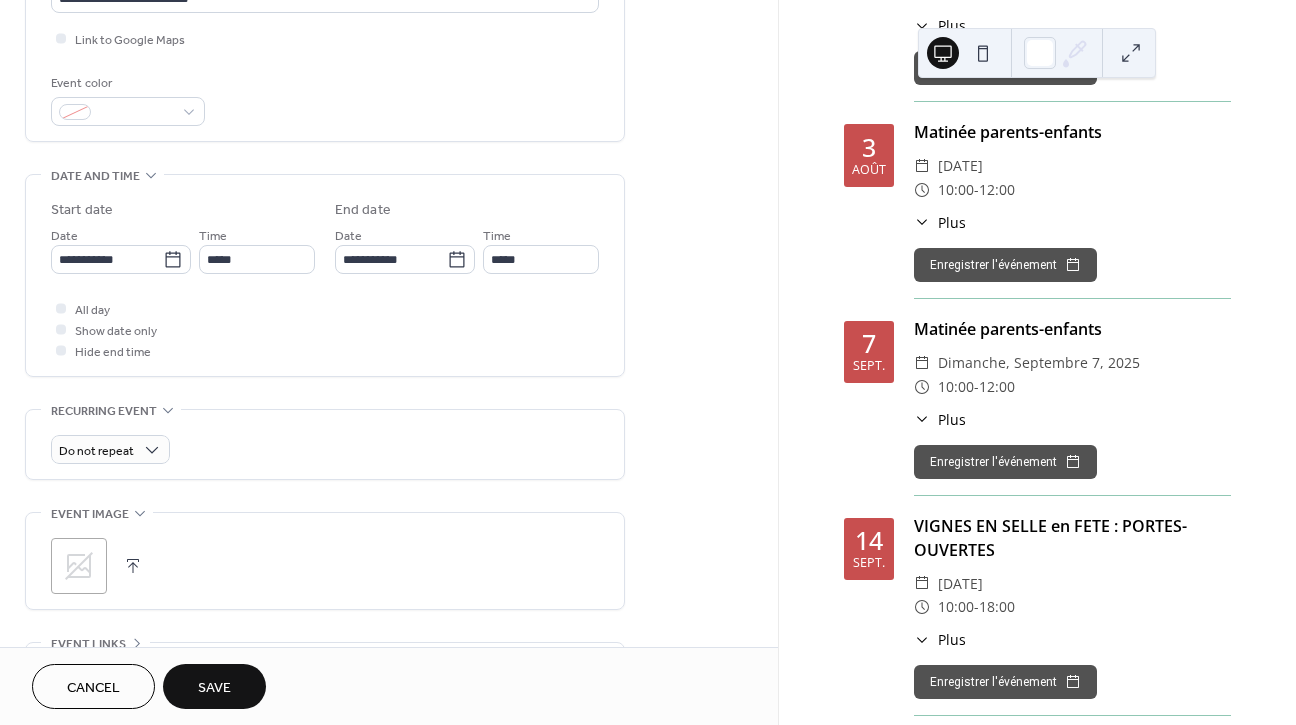 type on "**********" 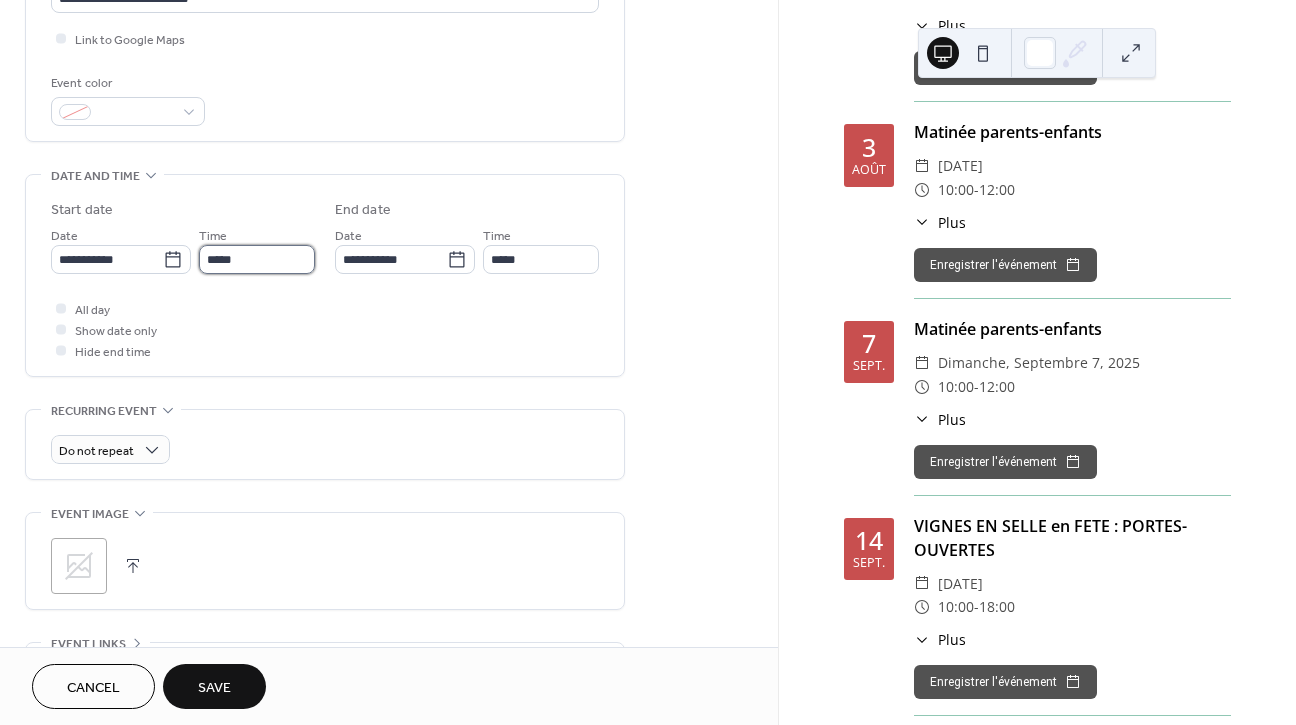 click on "*****" at bounding box center (257, 259) 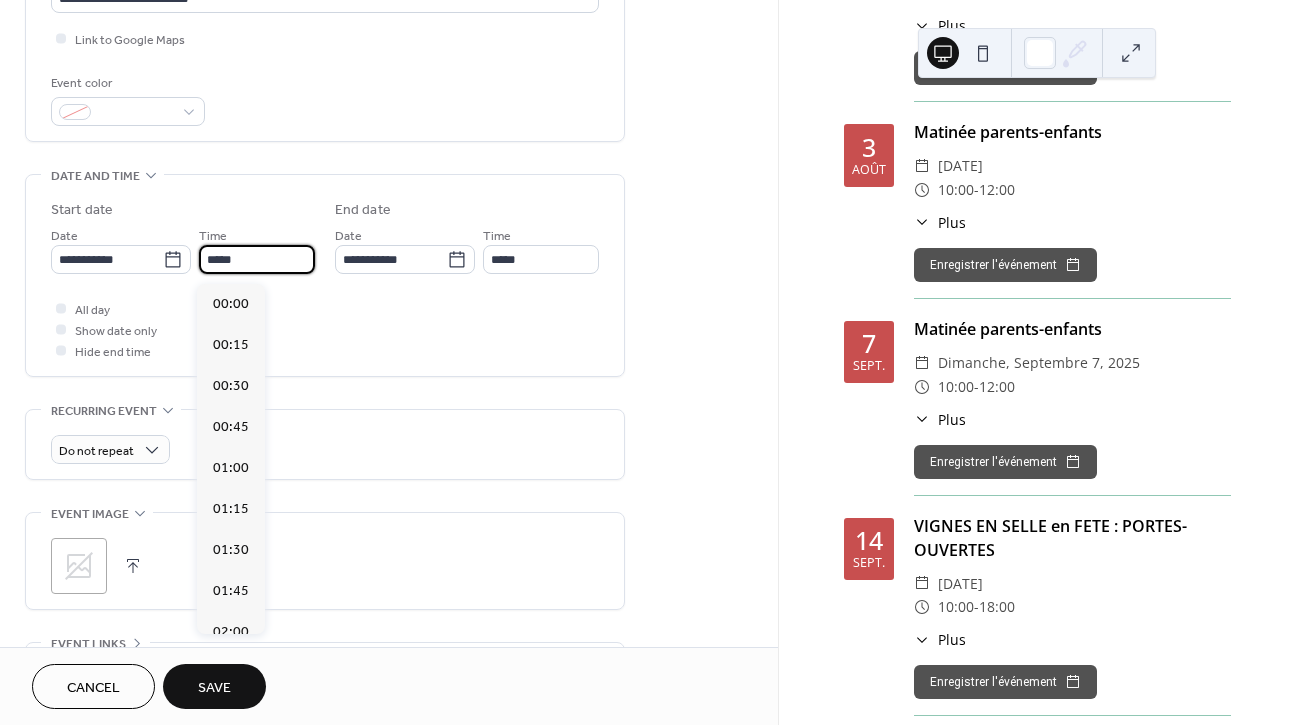 scroll, scrollTop: 1968, scrollLeft: 0, axis: vertical 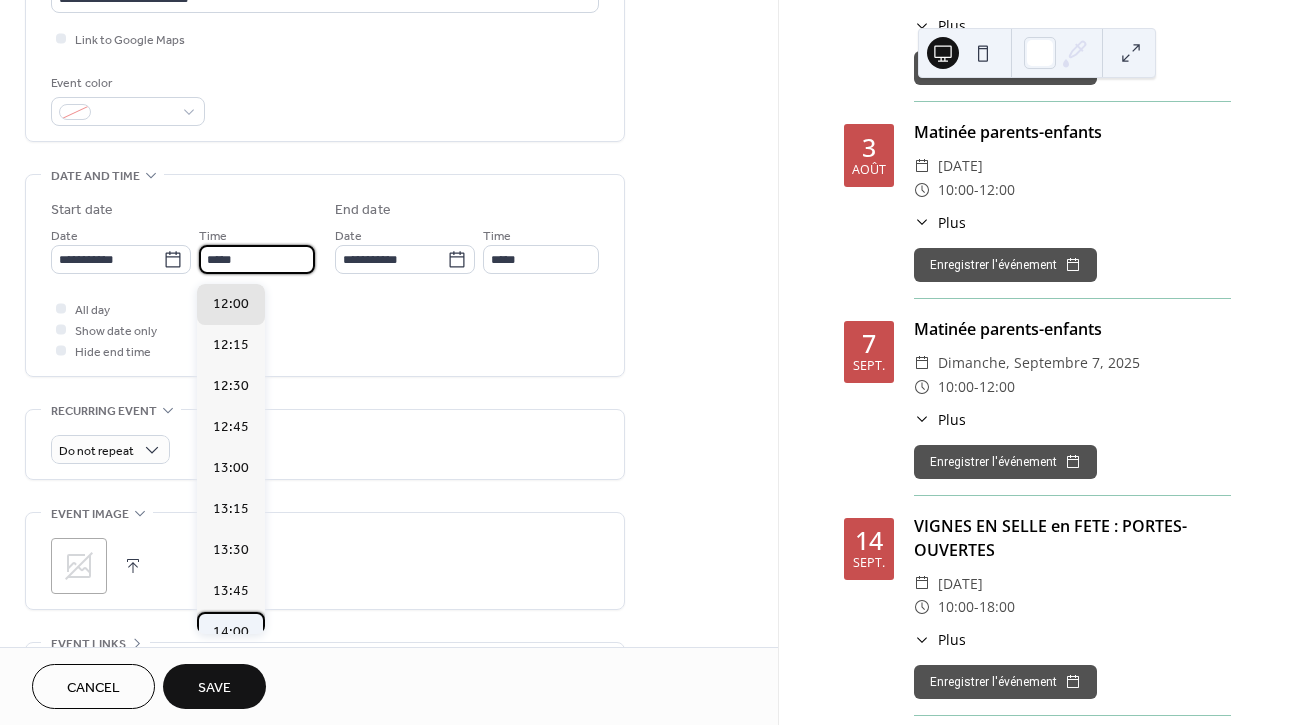 click on "14:00" at bounding box center [231, 632] 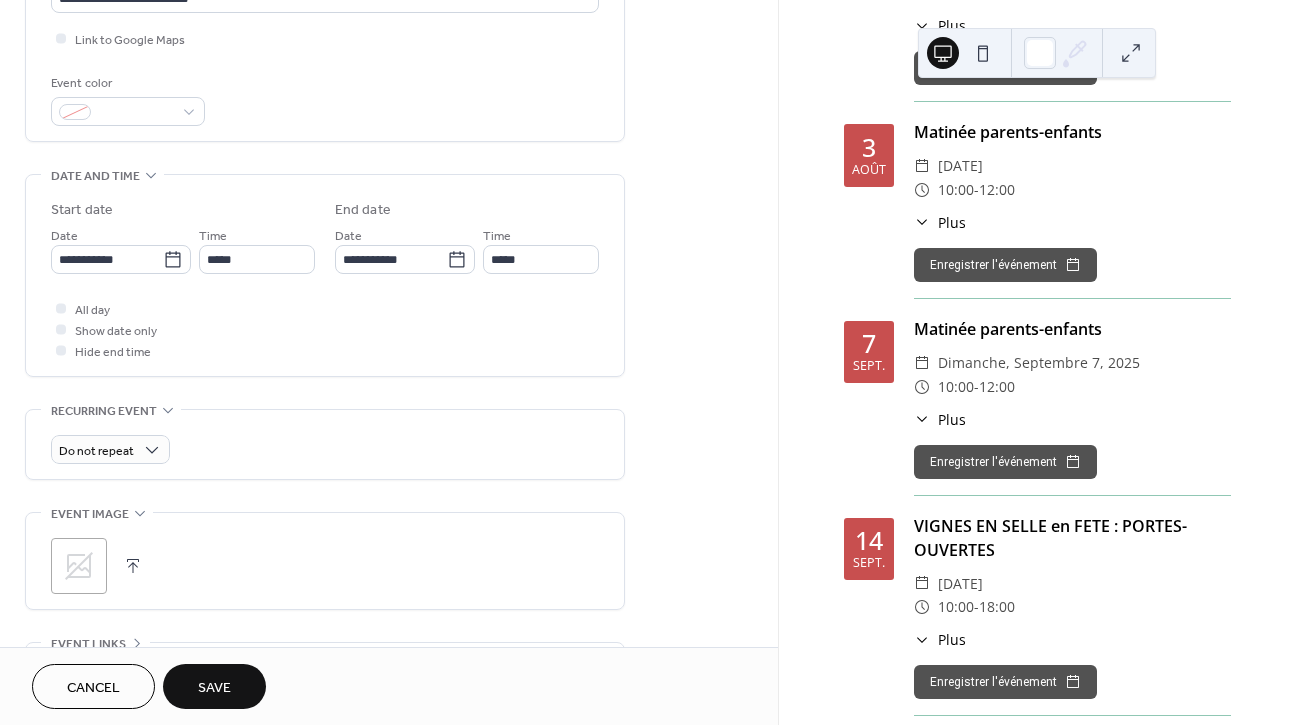 type on "*****" 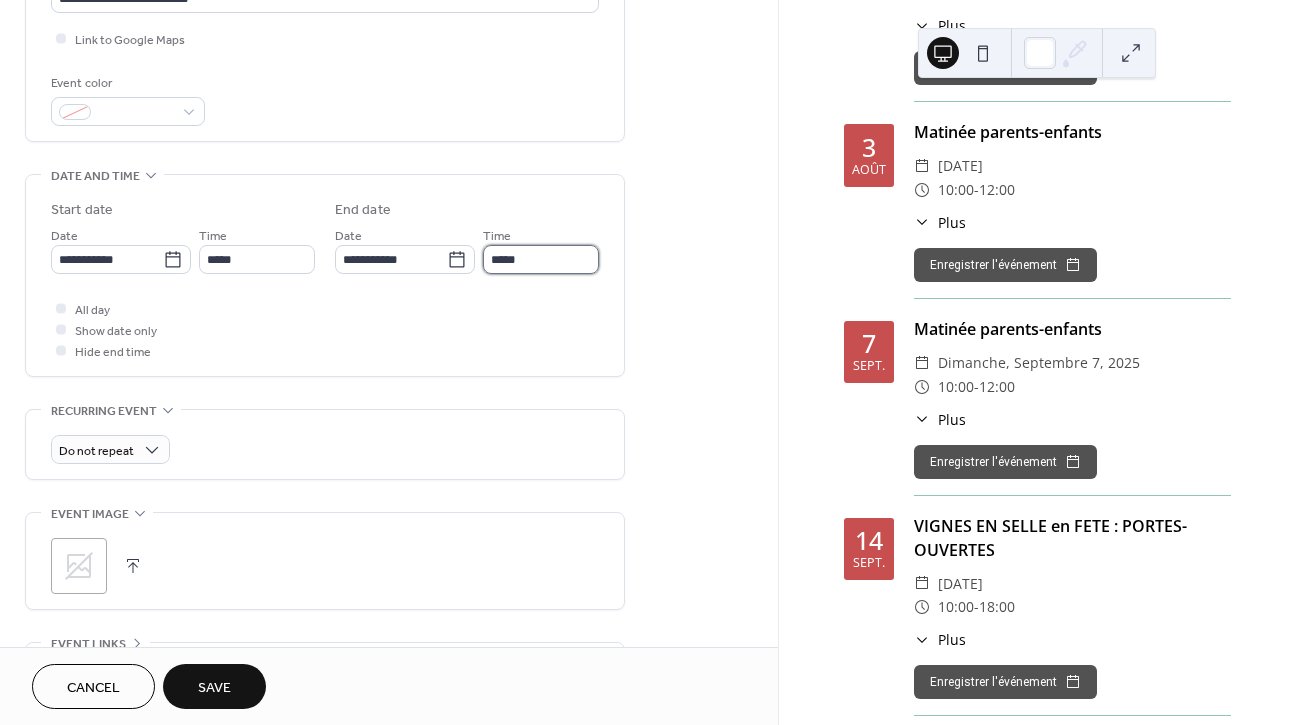 click on "*****" at bounding box center [541, 259] 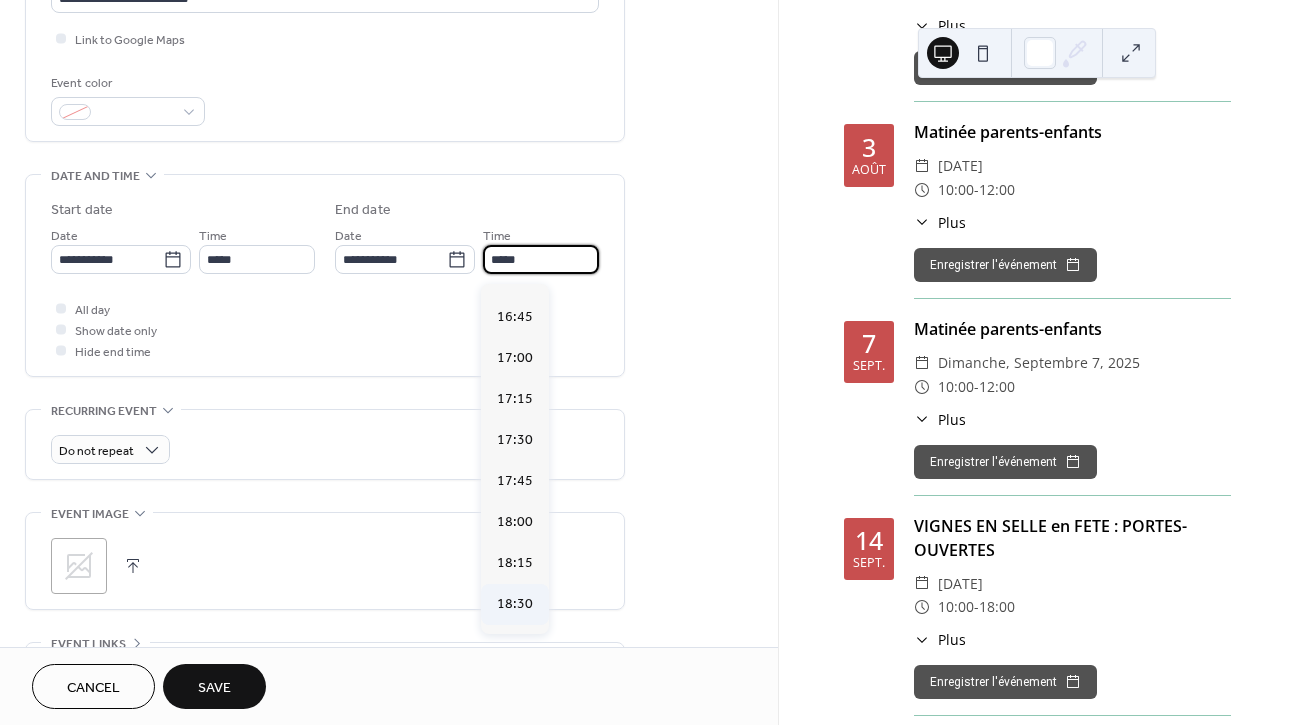 scroll, scrollTop: 398, scrollLeft: 0, axis: vertical 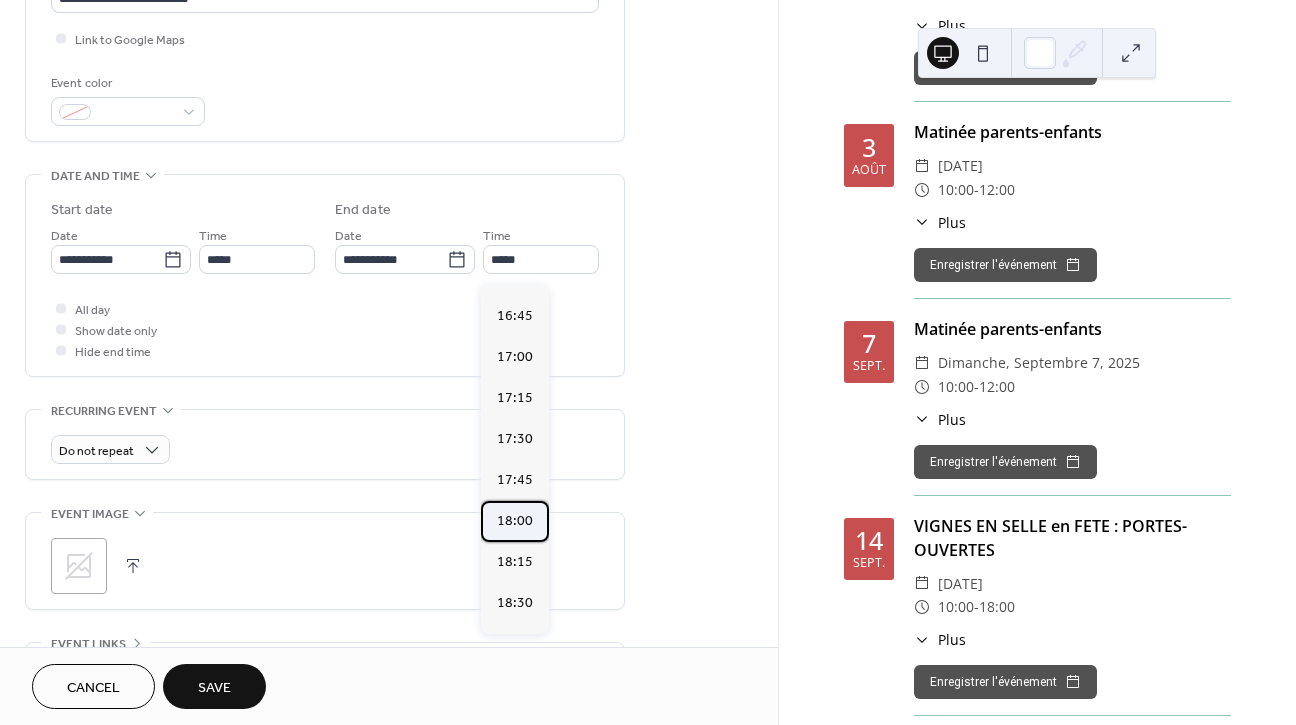click on "18:00" at bounding box center [515, 521] 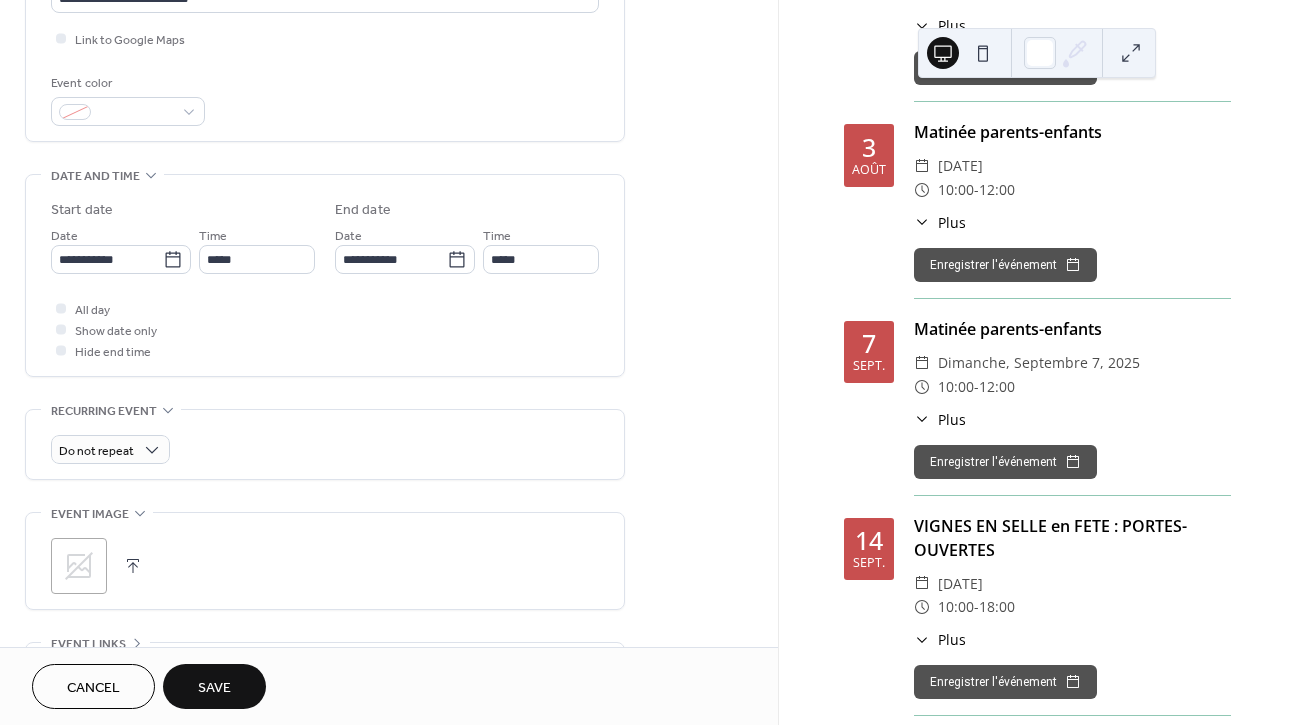 click on "Save" at bounding box center (214, 686) 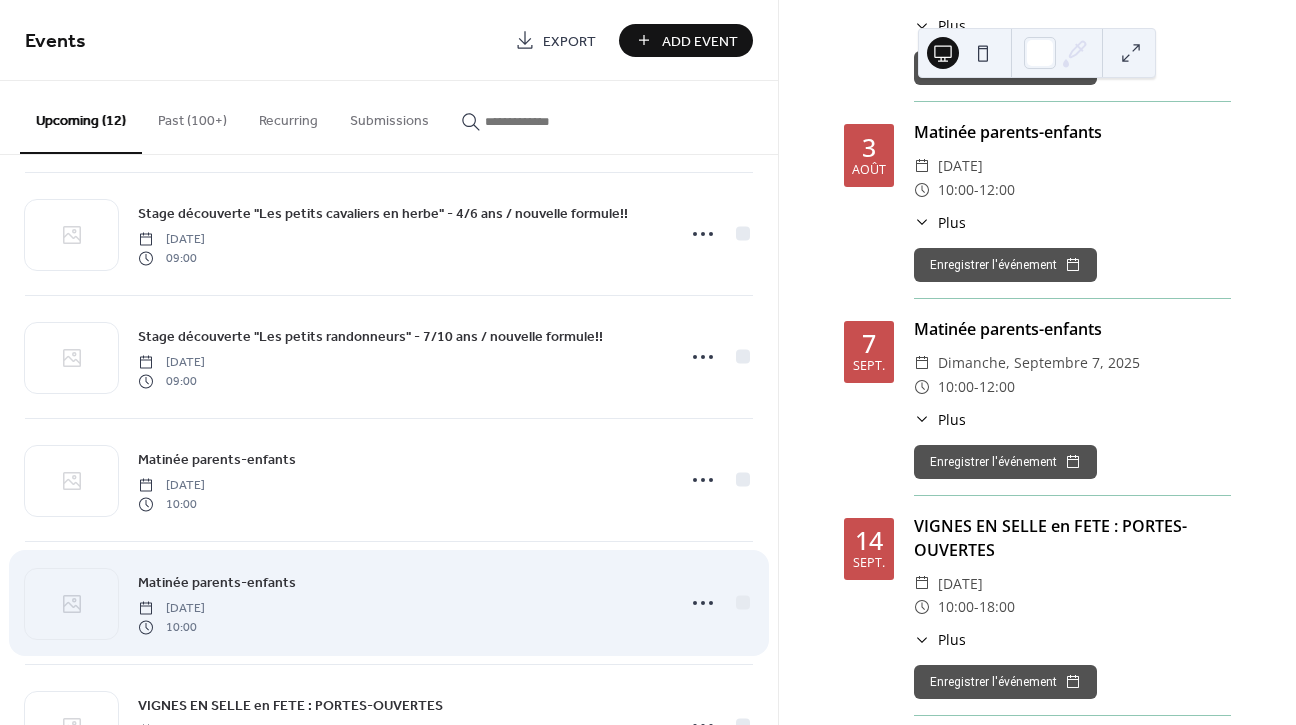 scroll, scrollTop: 259, scrollLeft: 0, axis: vertical 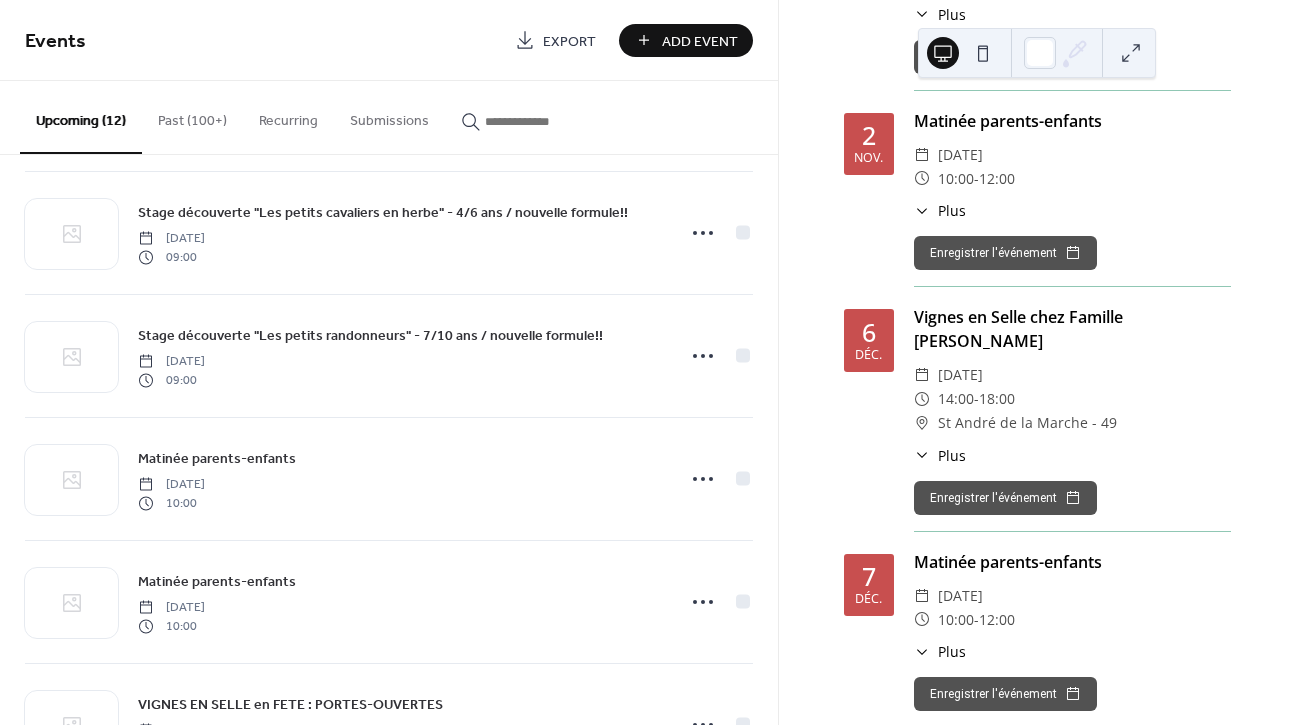 click 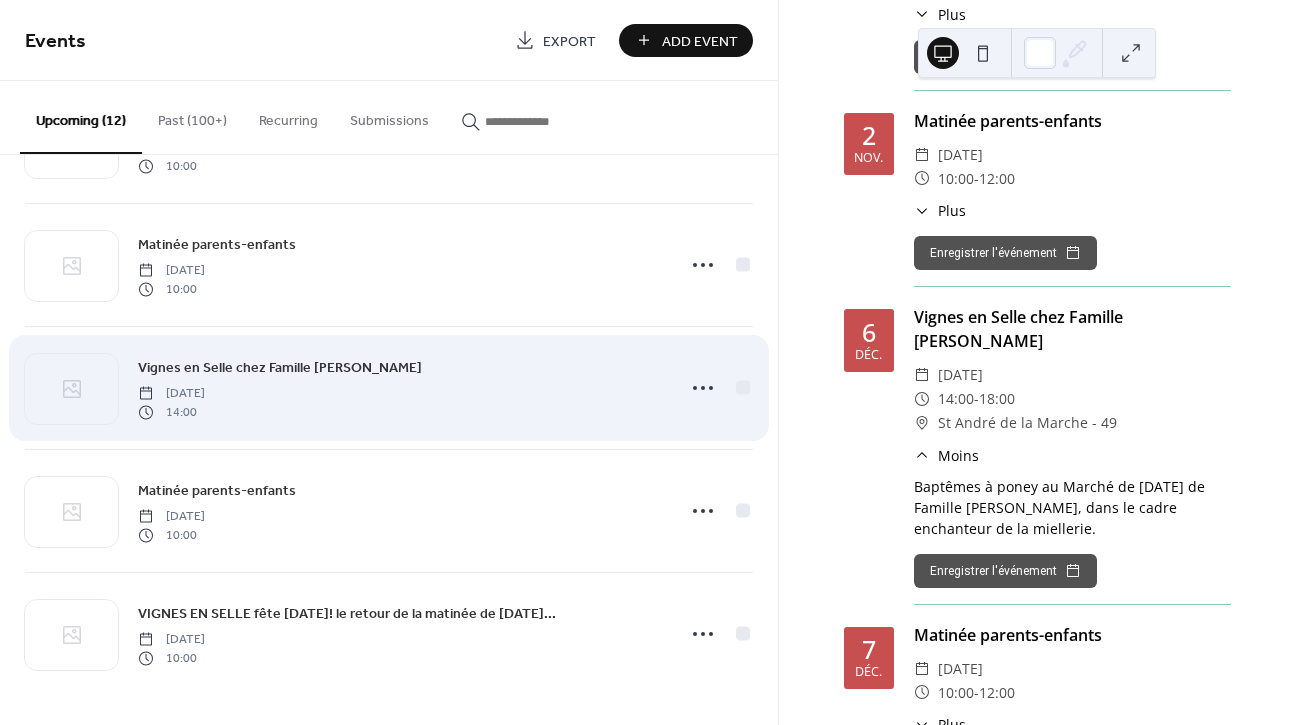 scroll, scrollTop: 965, scrollLeft: 0, axis: vertical 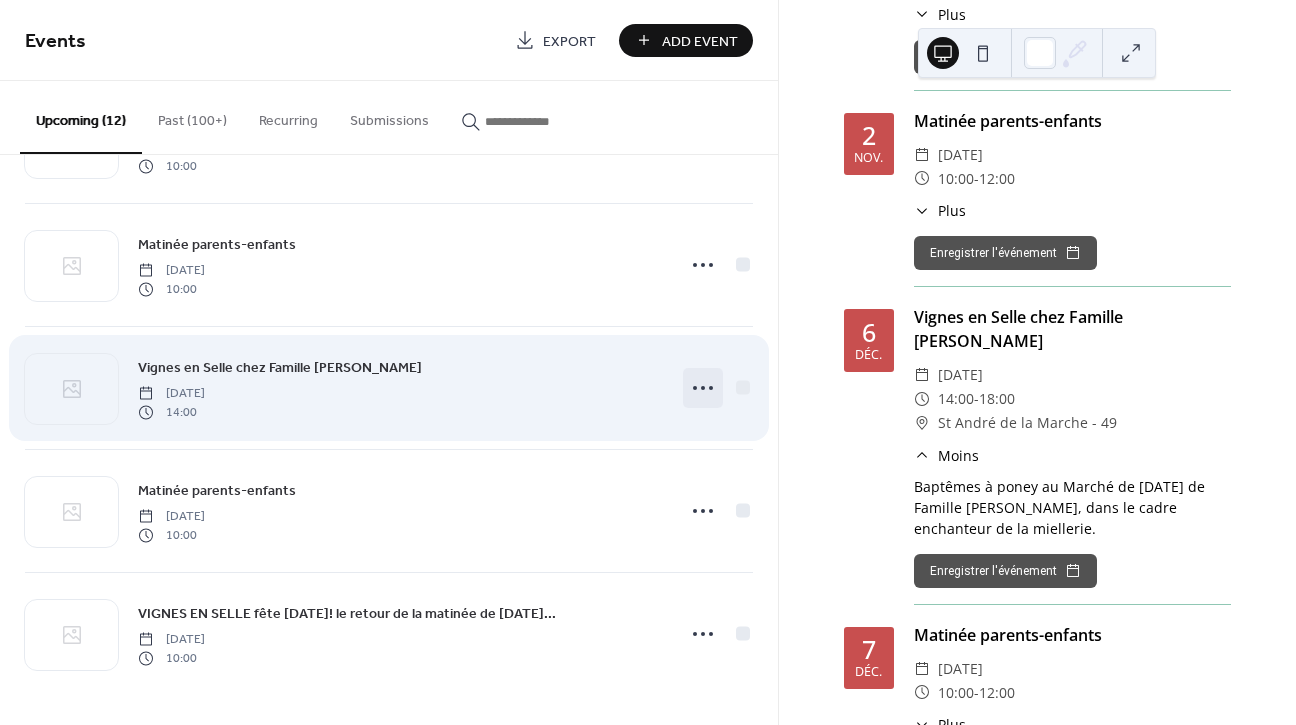 click 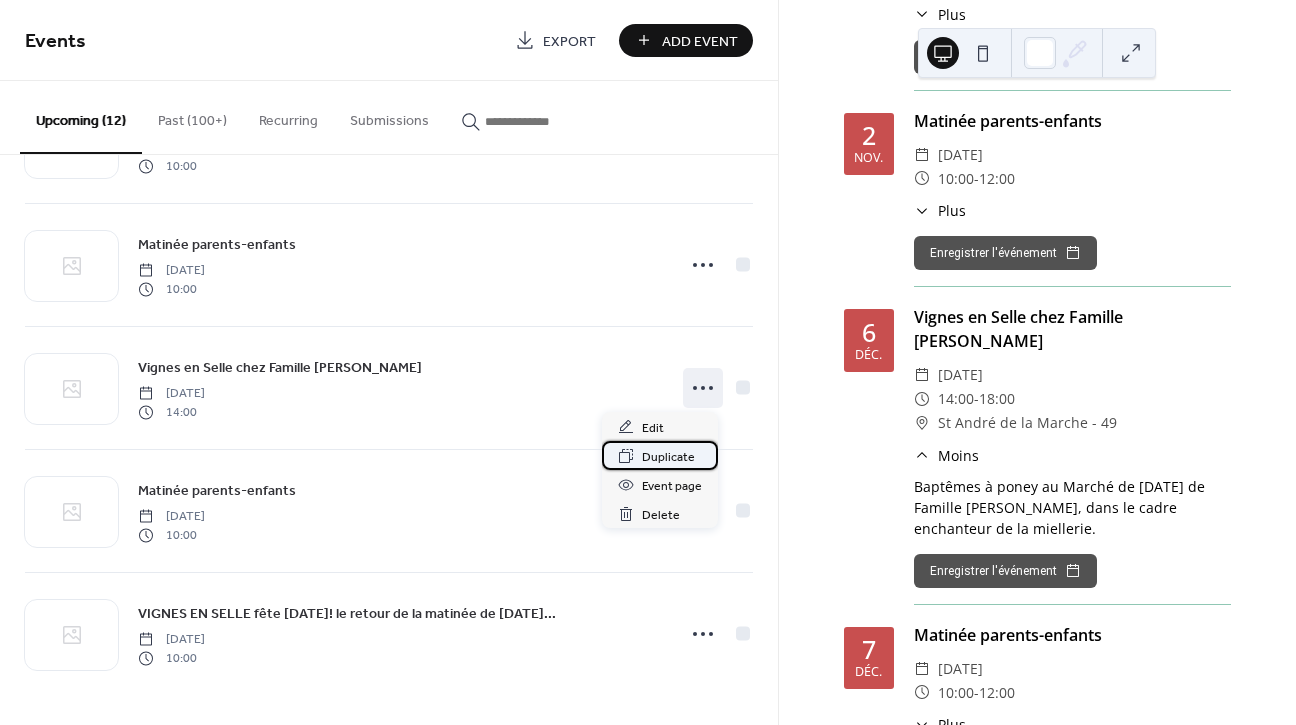 click on "Duplicate" at bounding box center [668, 457] 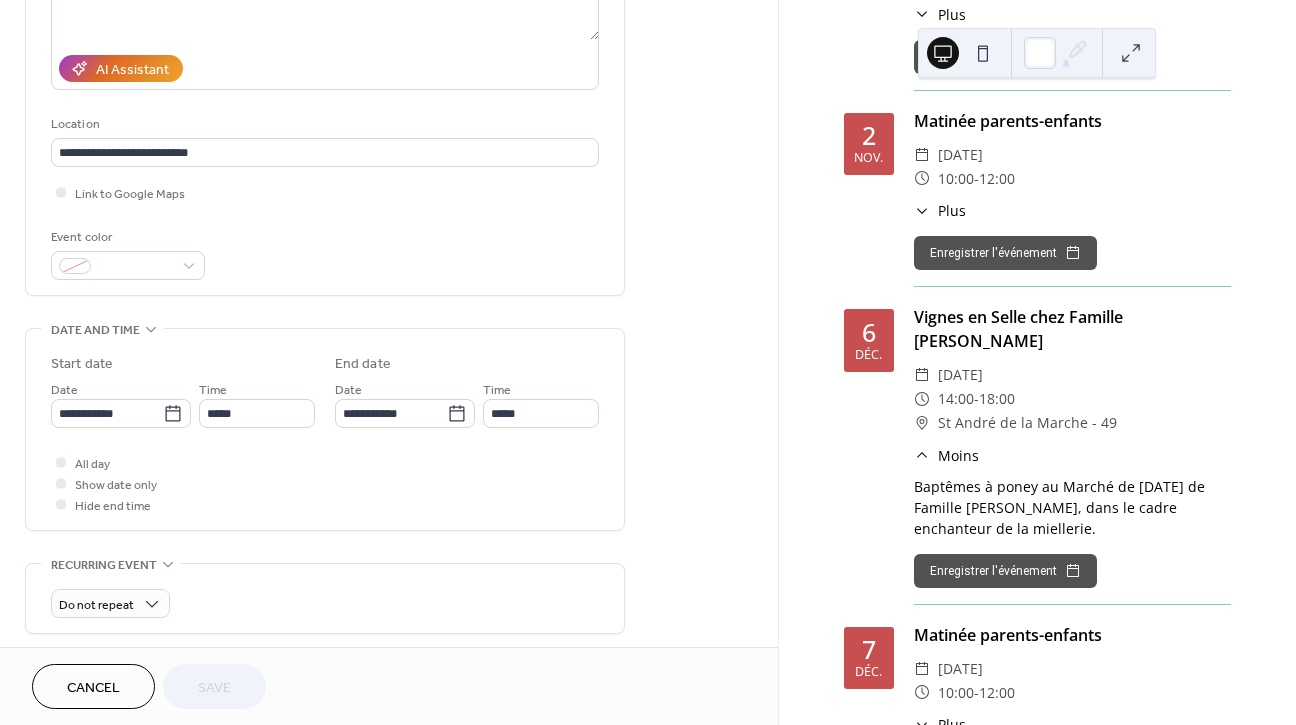 scroll, scrollTop: 332, scrollLeft: 0, axis: vertical 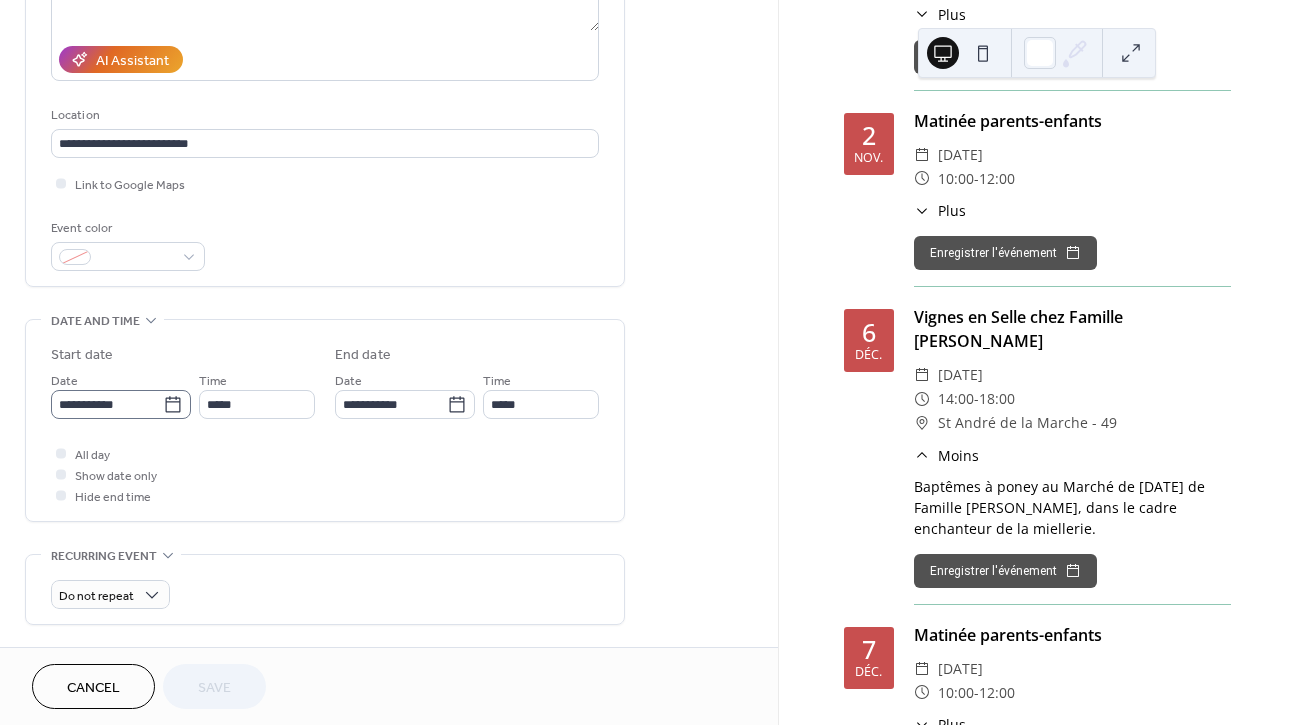 click 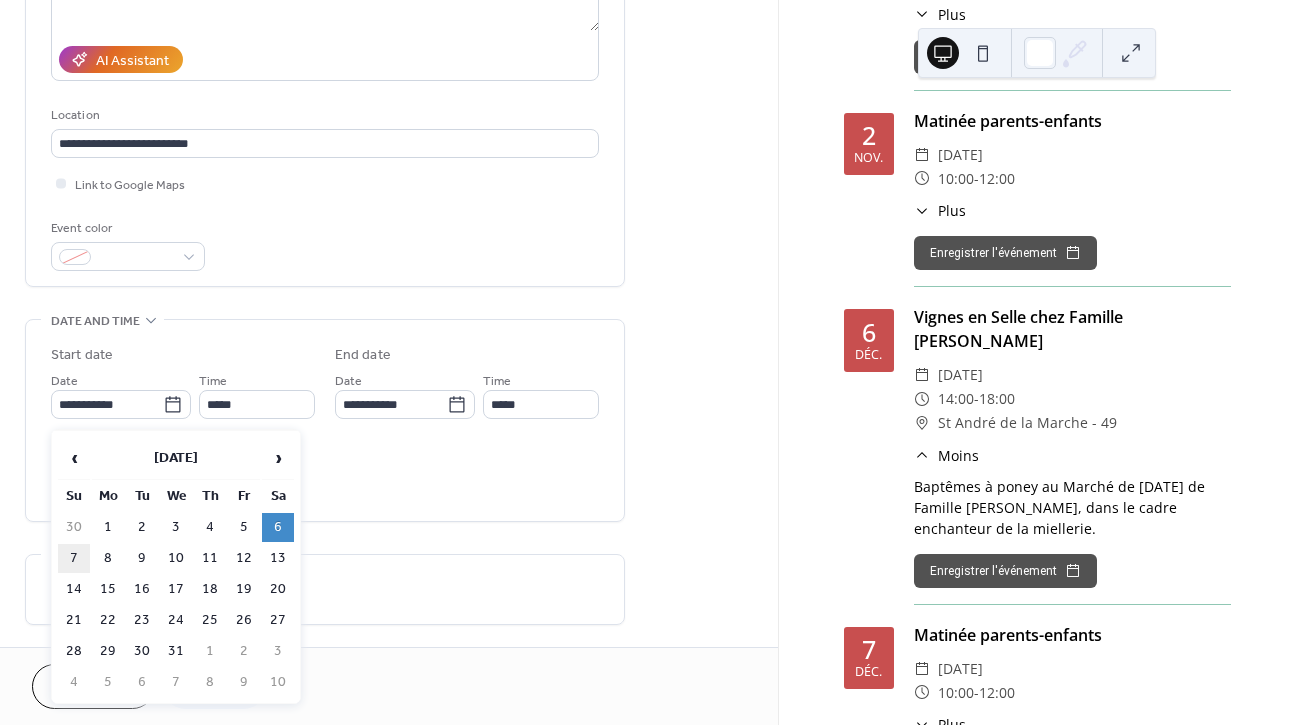 click on "7" at bounding box center (74, 558) 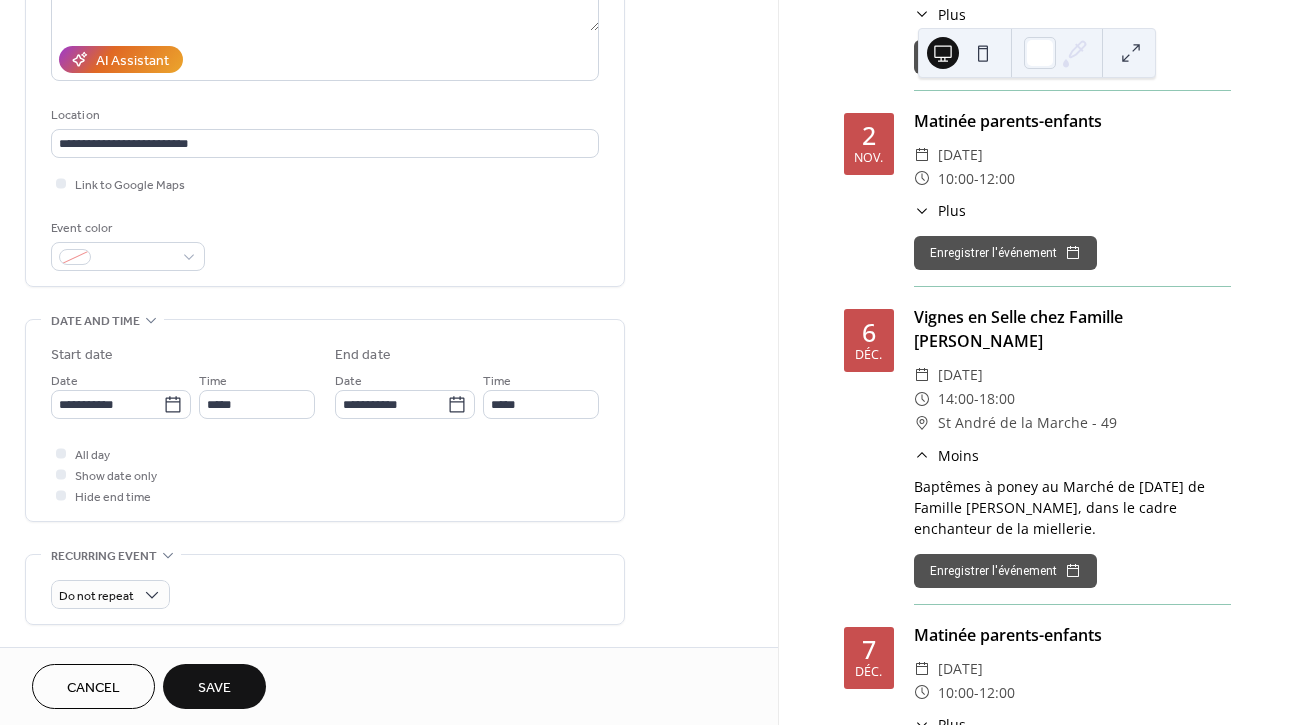 click on "Save" at bounding box center (214, 688) 